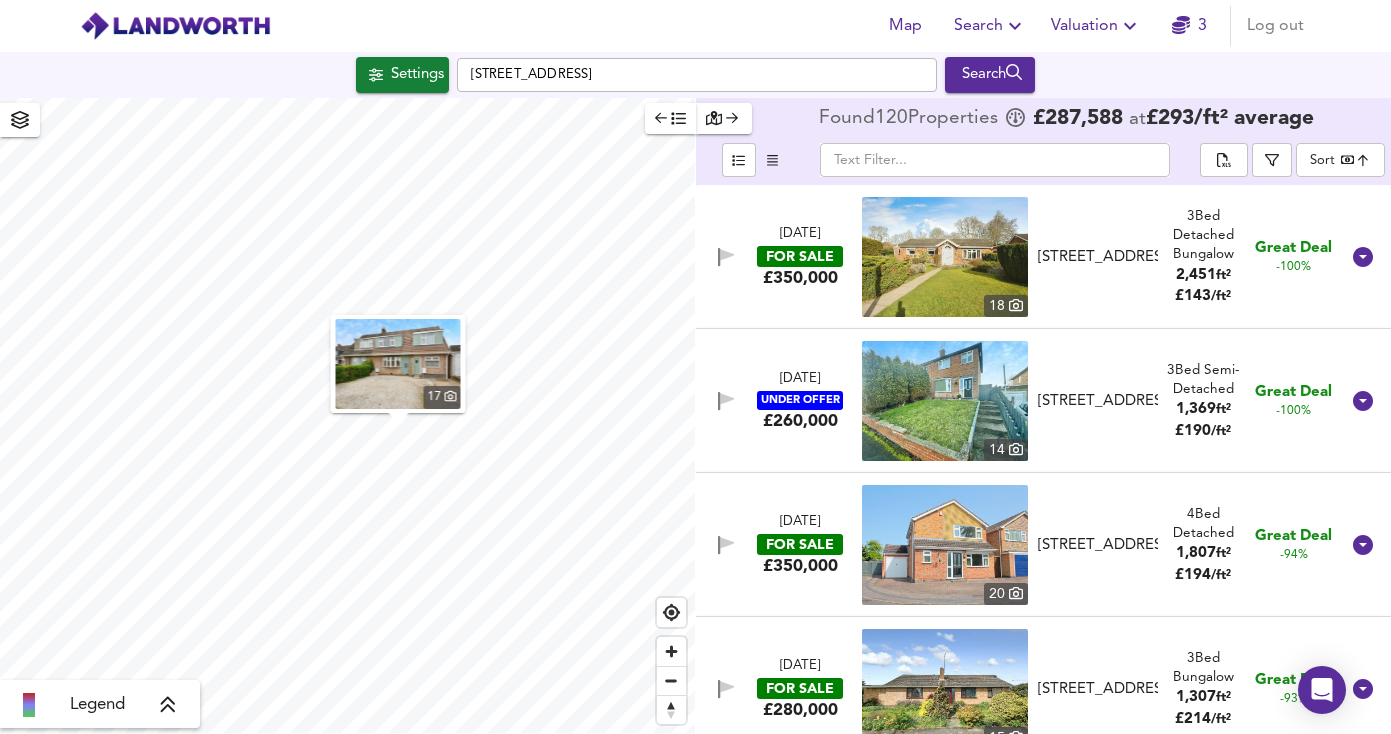 scroll, scrollTop: 0, scrollLeft: 0, axis: both 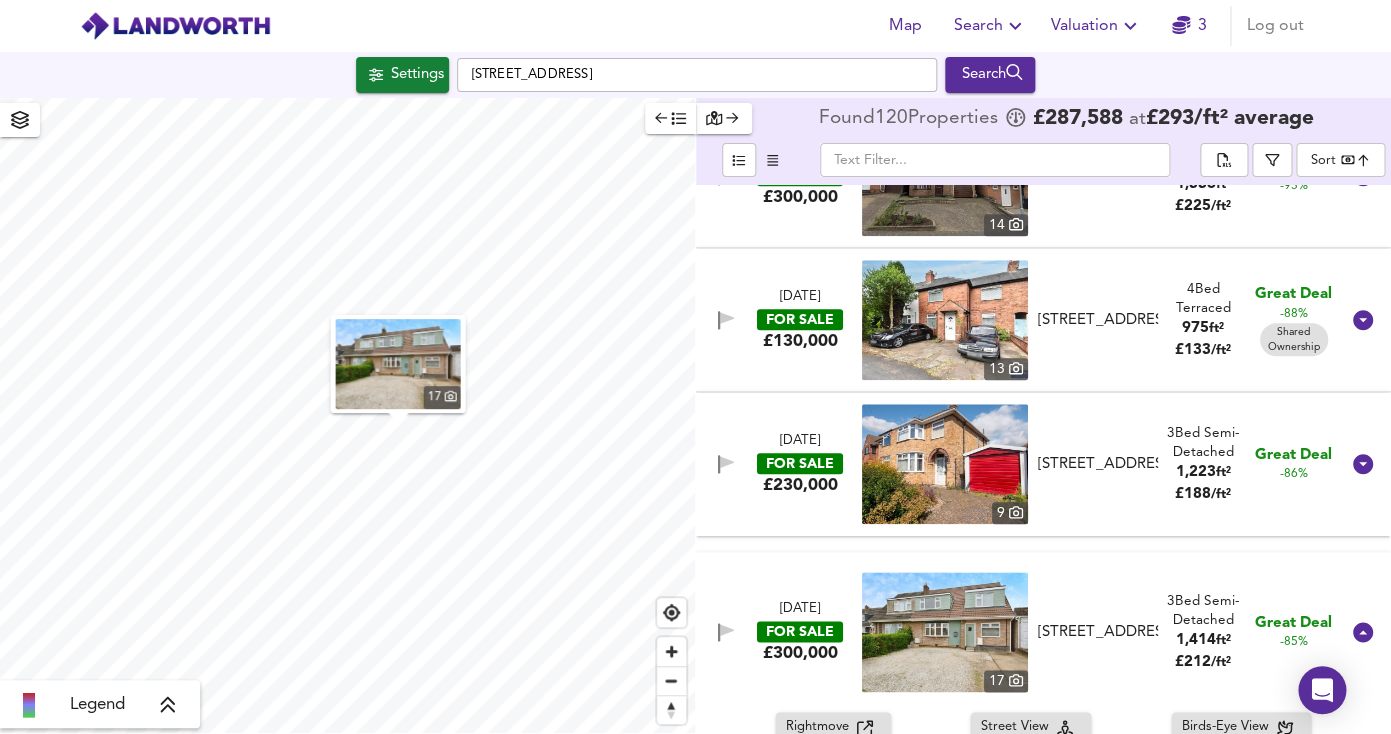 click at bounding box center (945, 464) 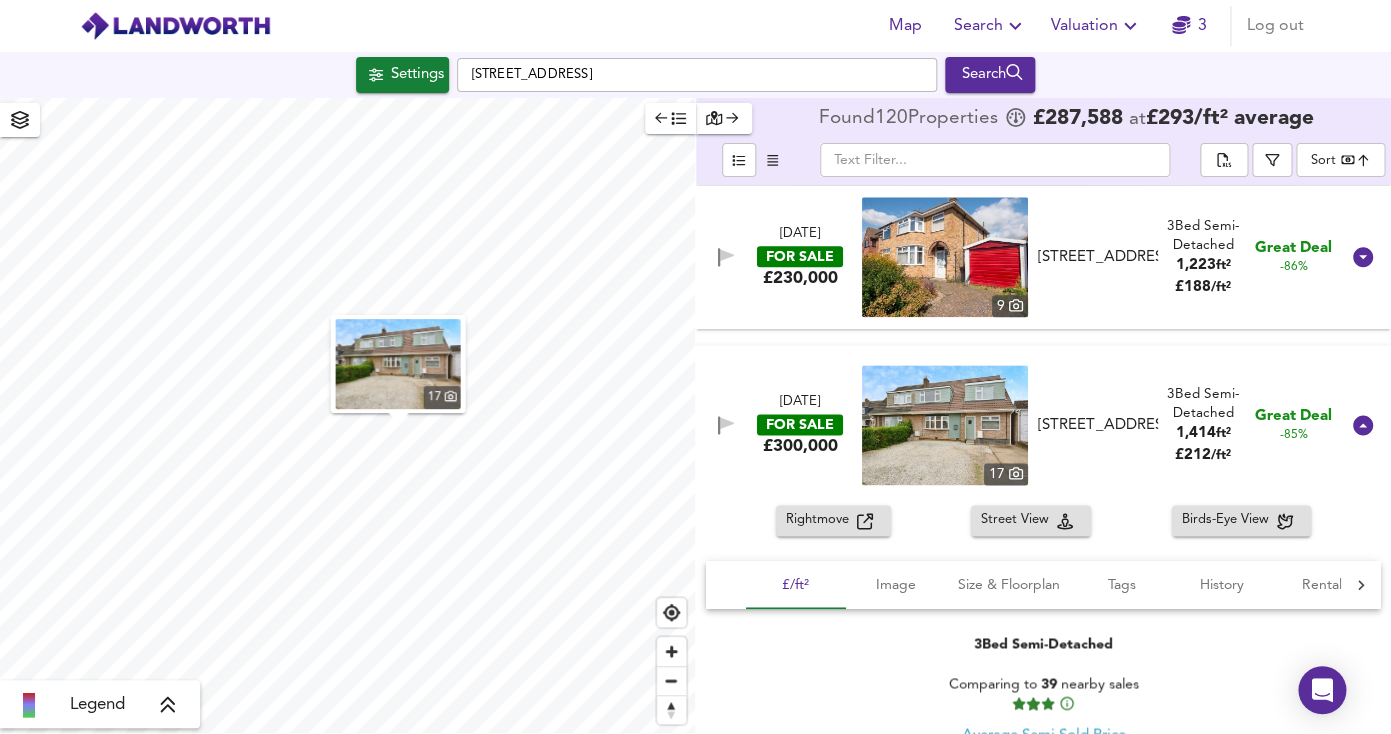 scroll, scrollTop: 1093, scrollLeft: 0, axis: vertical 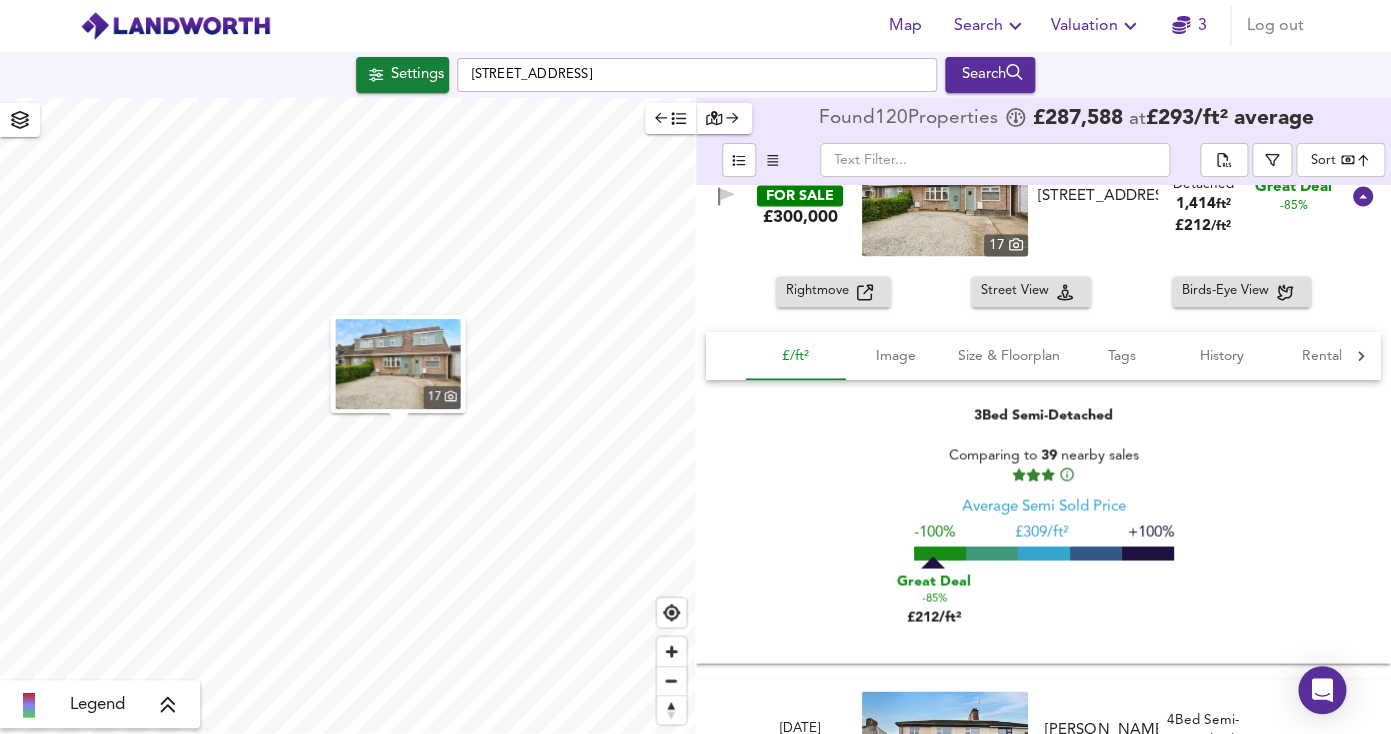 click on "£/ft²" at bounding box center (796, 356) 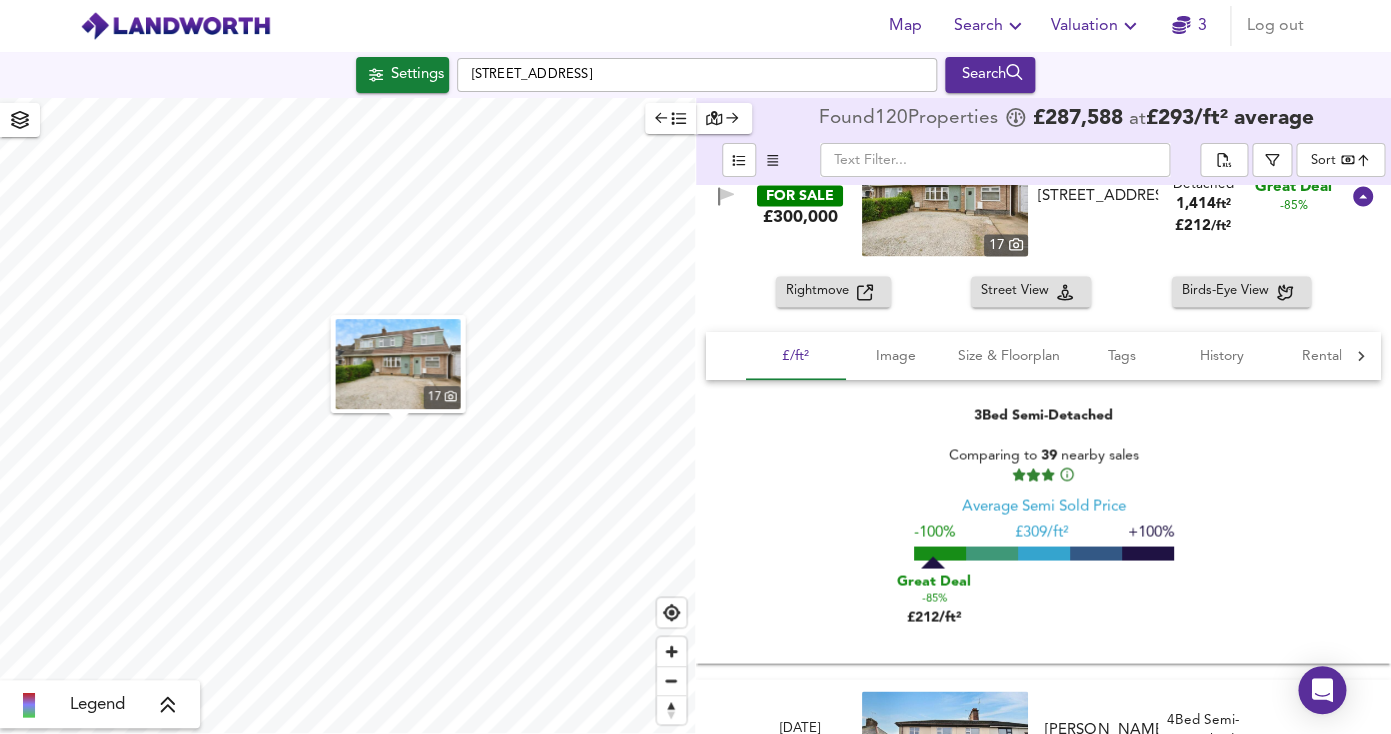 click on "[DATE] FOR SALE £300,000     [STREET_ADDRESS] 3  Bed   Semi-Detached 1,414 ft² £ 212 / ft²   Great Deal -85%" at bounding box center [1020, 196] 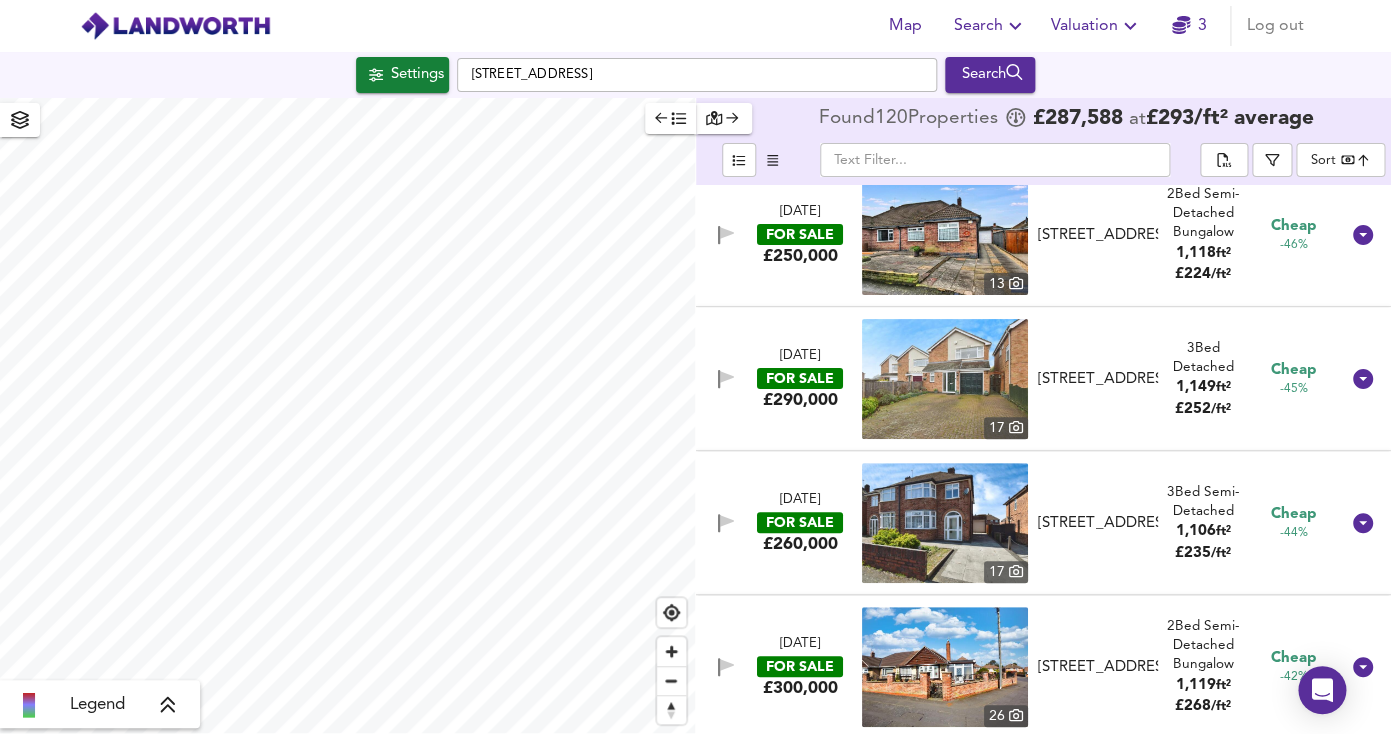 scroll, scrollTop: 2906, scrollLeft: 0, axis: vertical 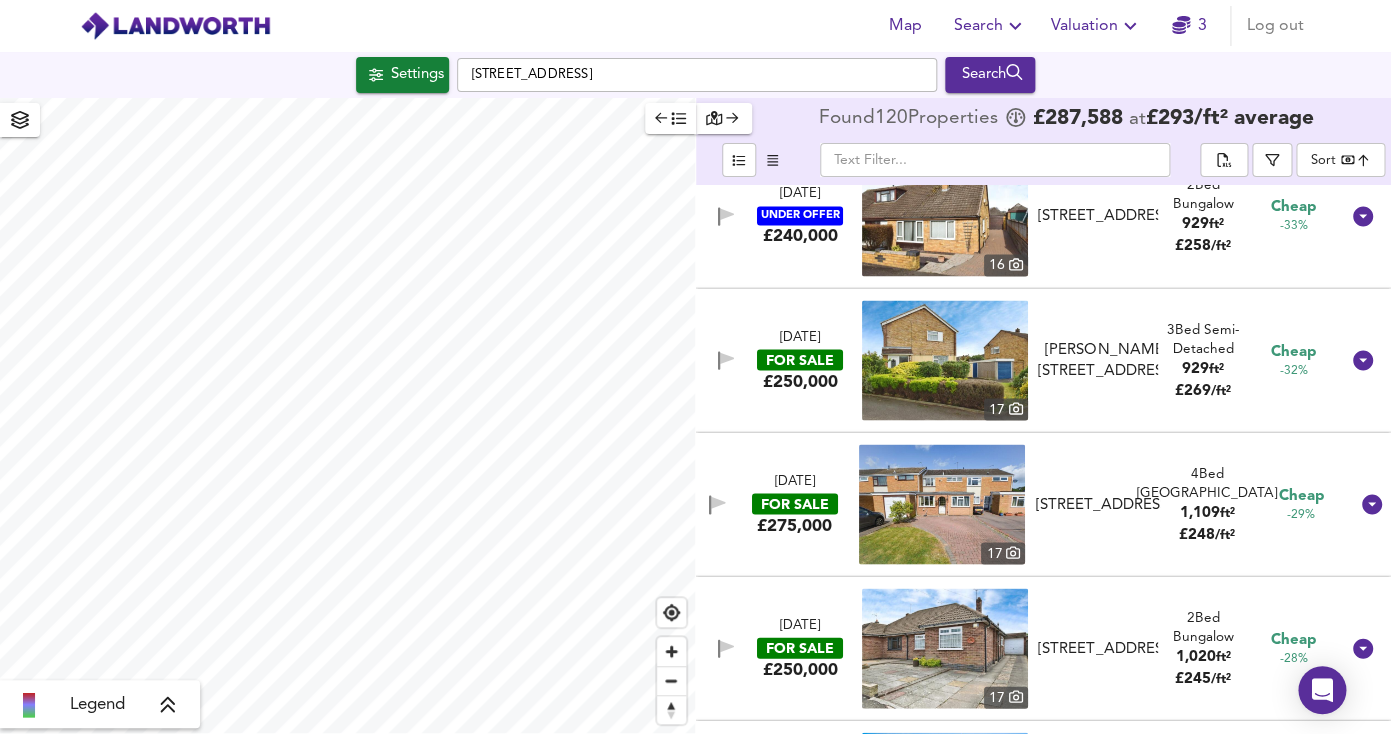 click at bounding box center [945, 360] 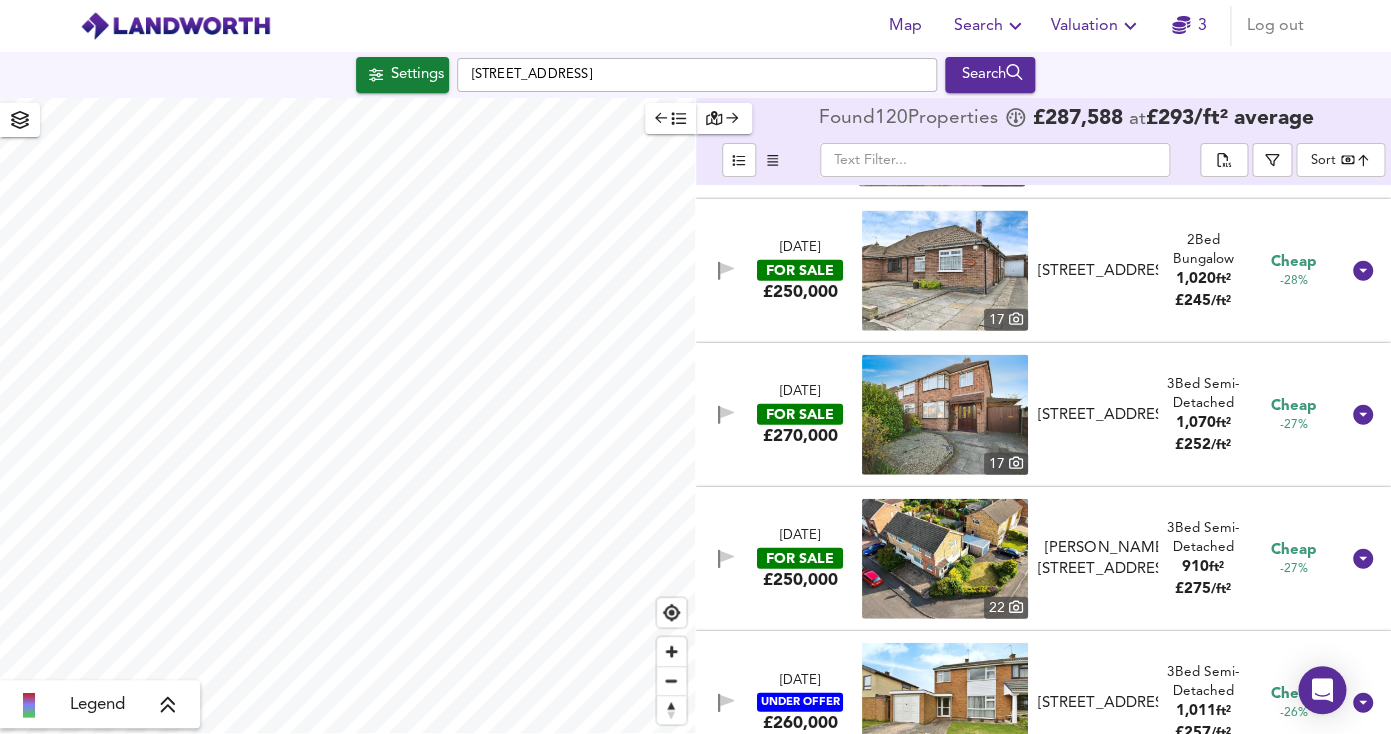scroll, scrollTop: 4446, scrollLeft: 0, axis: vertical 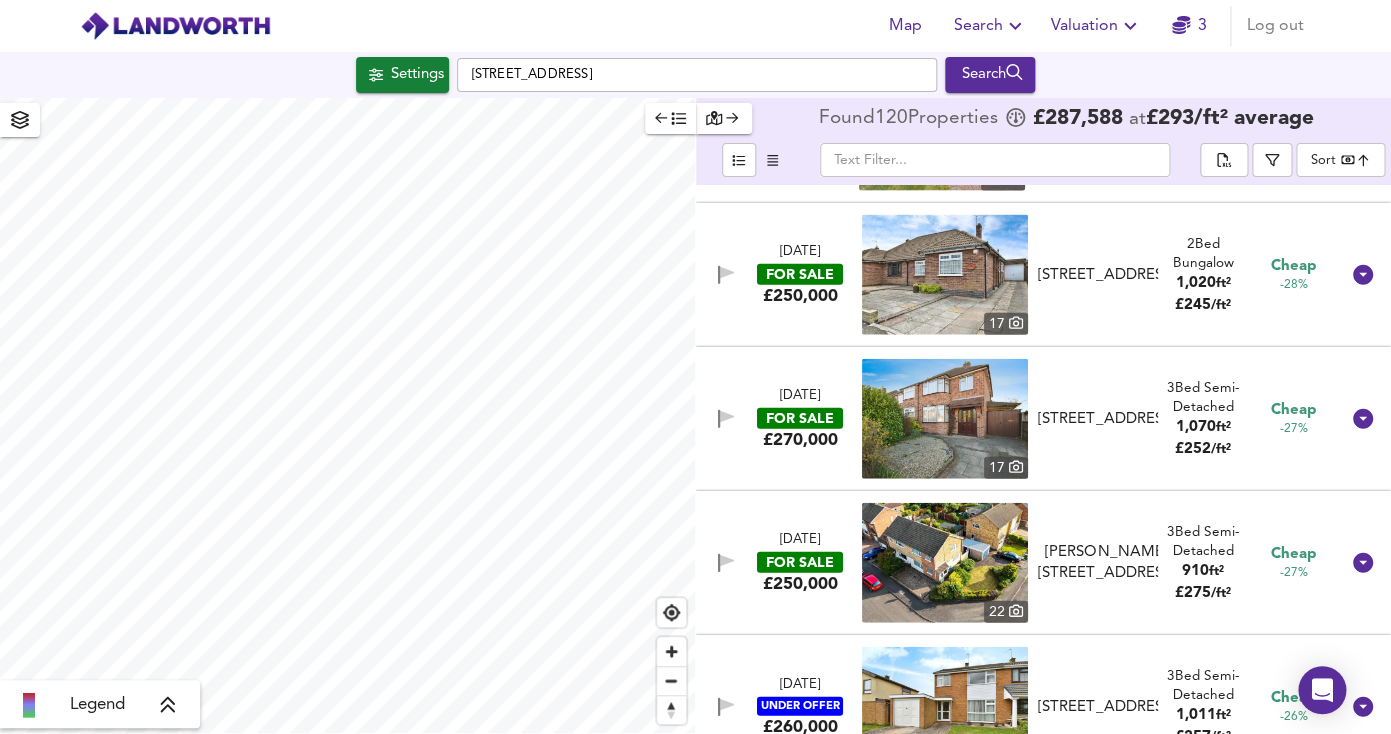 click at bounding box center (945, 419) 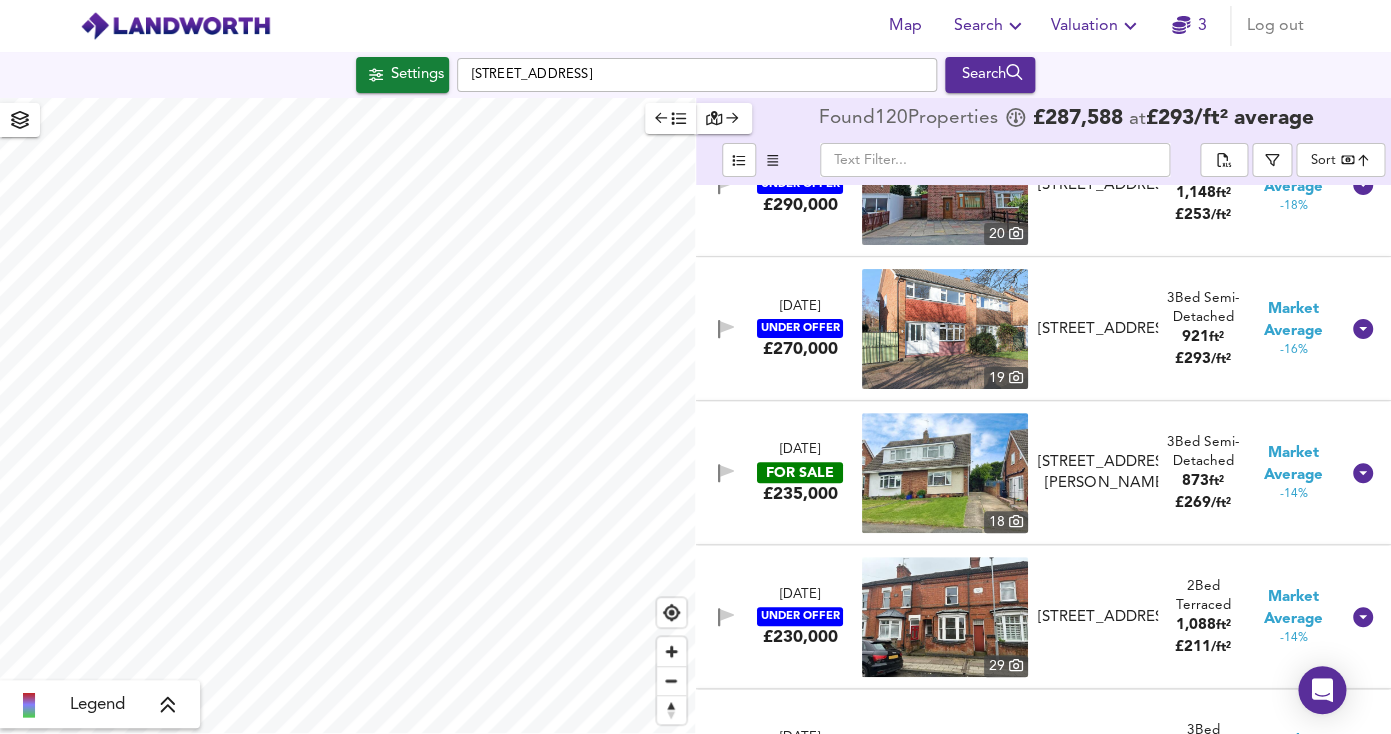 scroll, scrollTop: 5689, scrollLeft: 0, axis: vertical 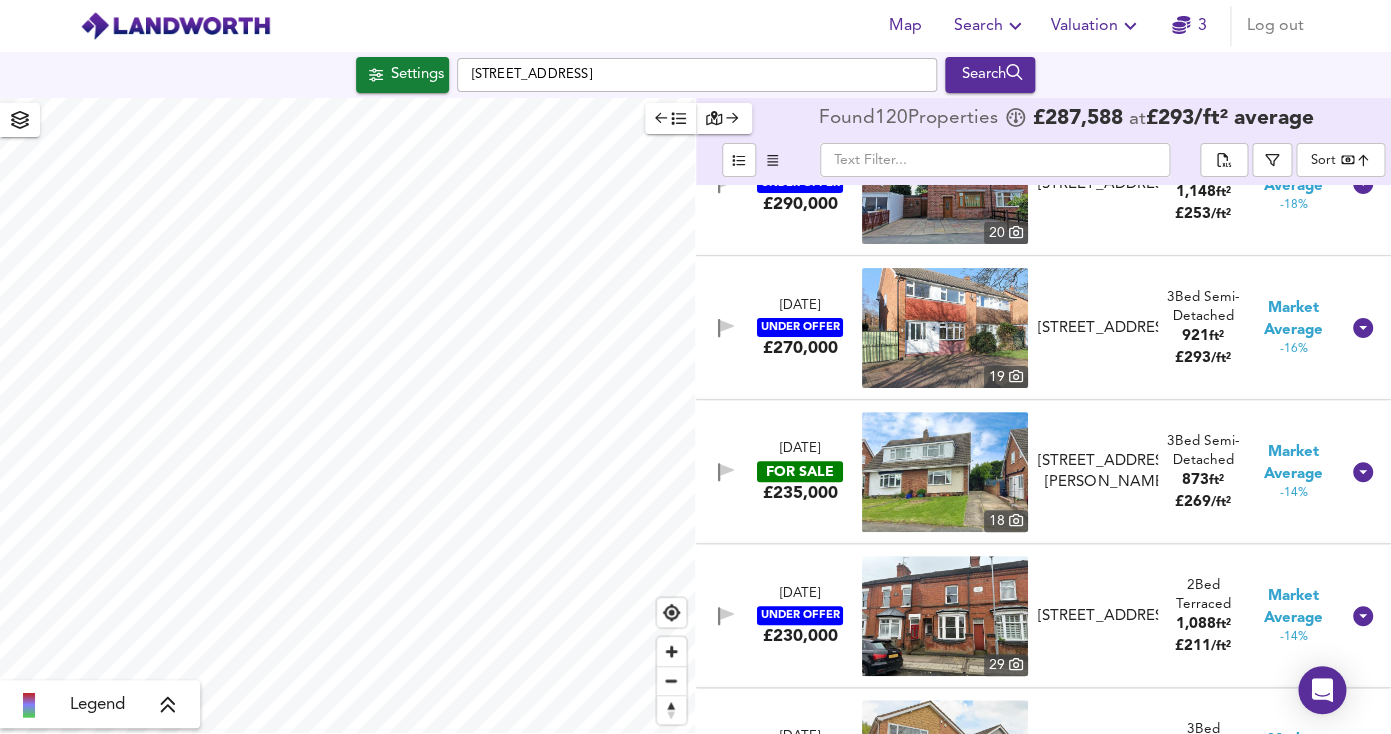 click at bounding box center (945, 472) 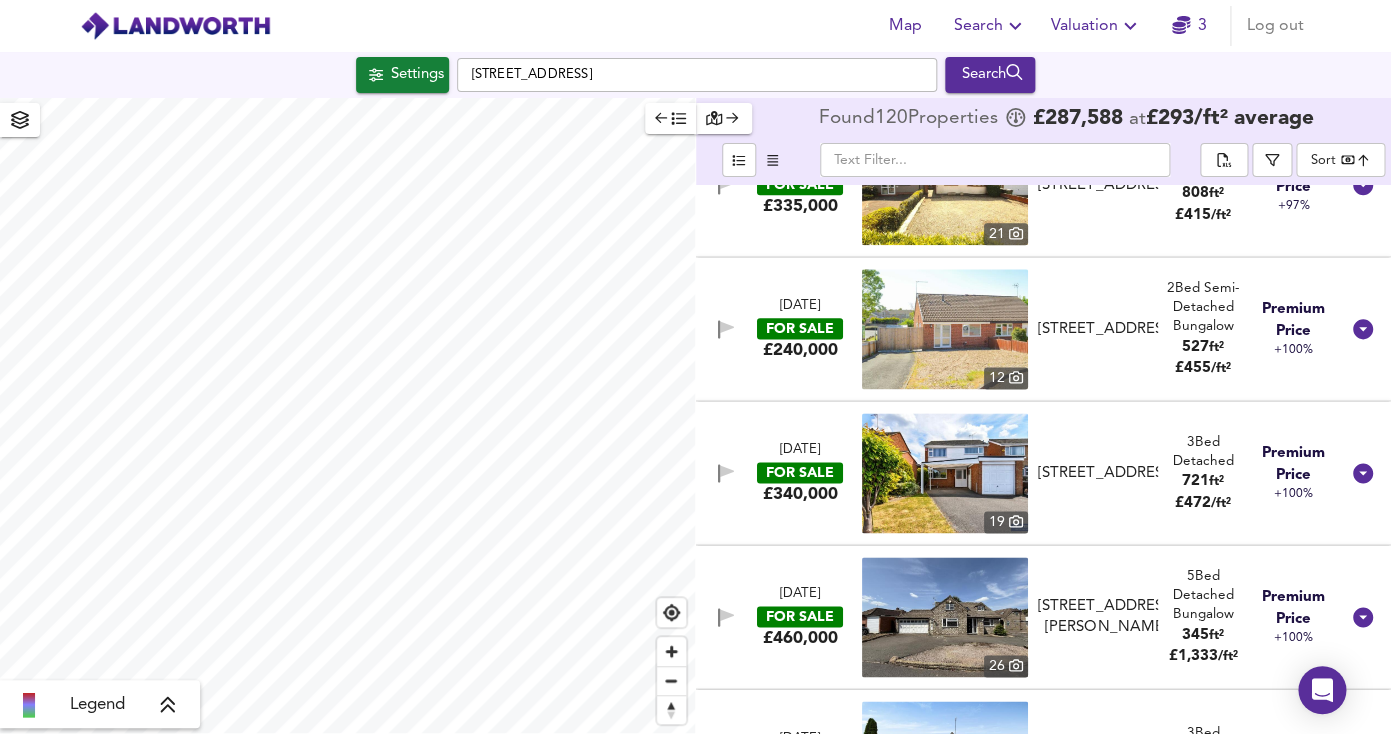 scroll, scrollTop: 12026, scrollLeft: 0, axis: vertical 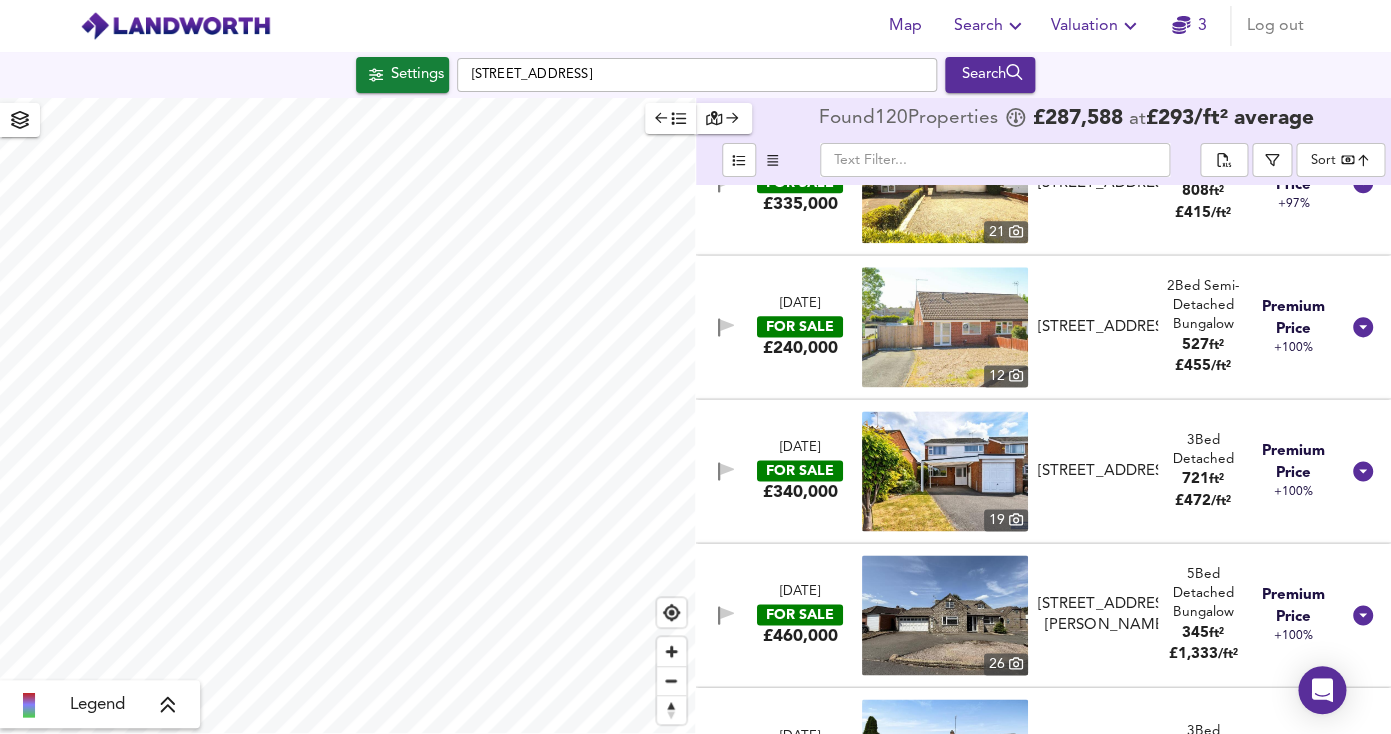 click at bounding box center [945, 471] 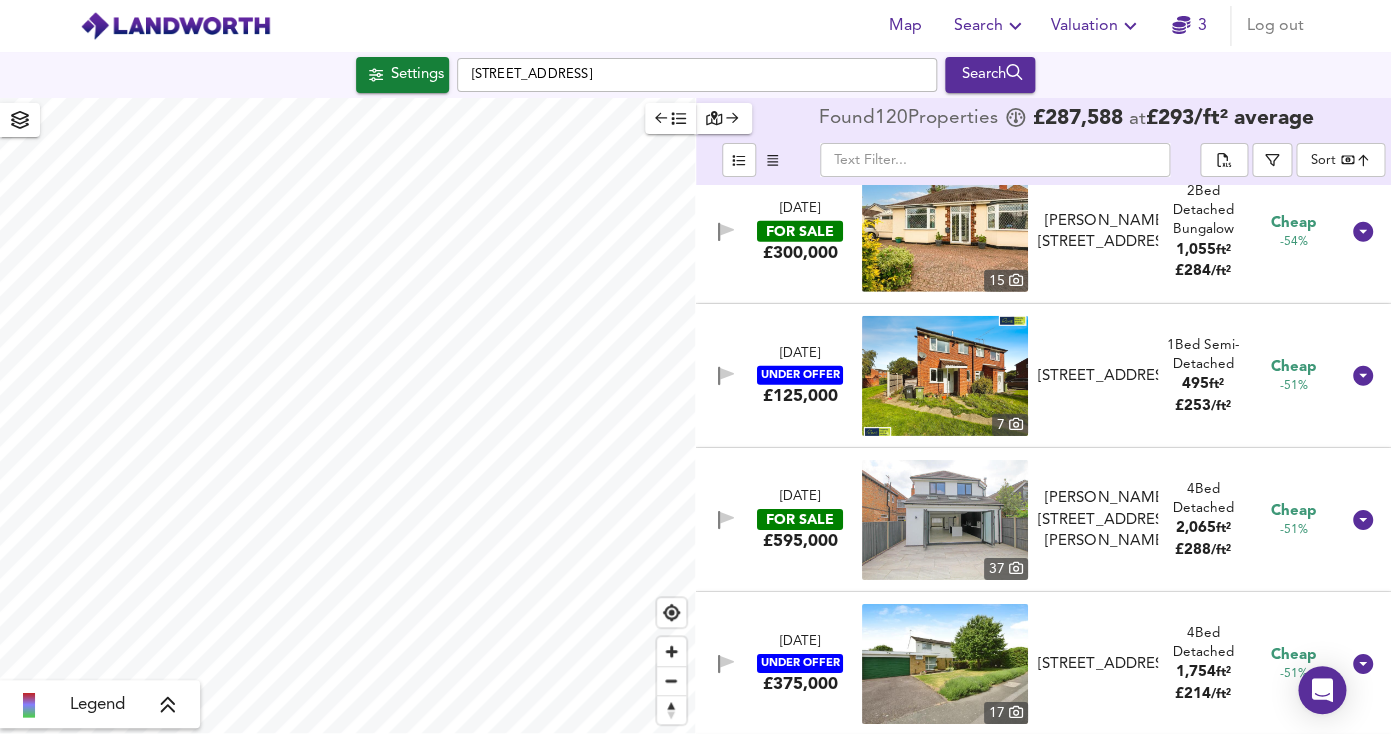 scroll, scrollTop: 0, scrollLeft: 0, axis: both 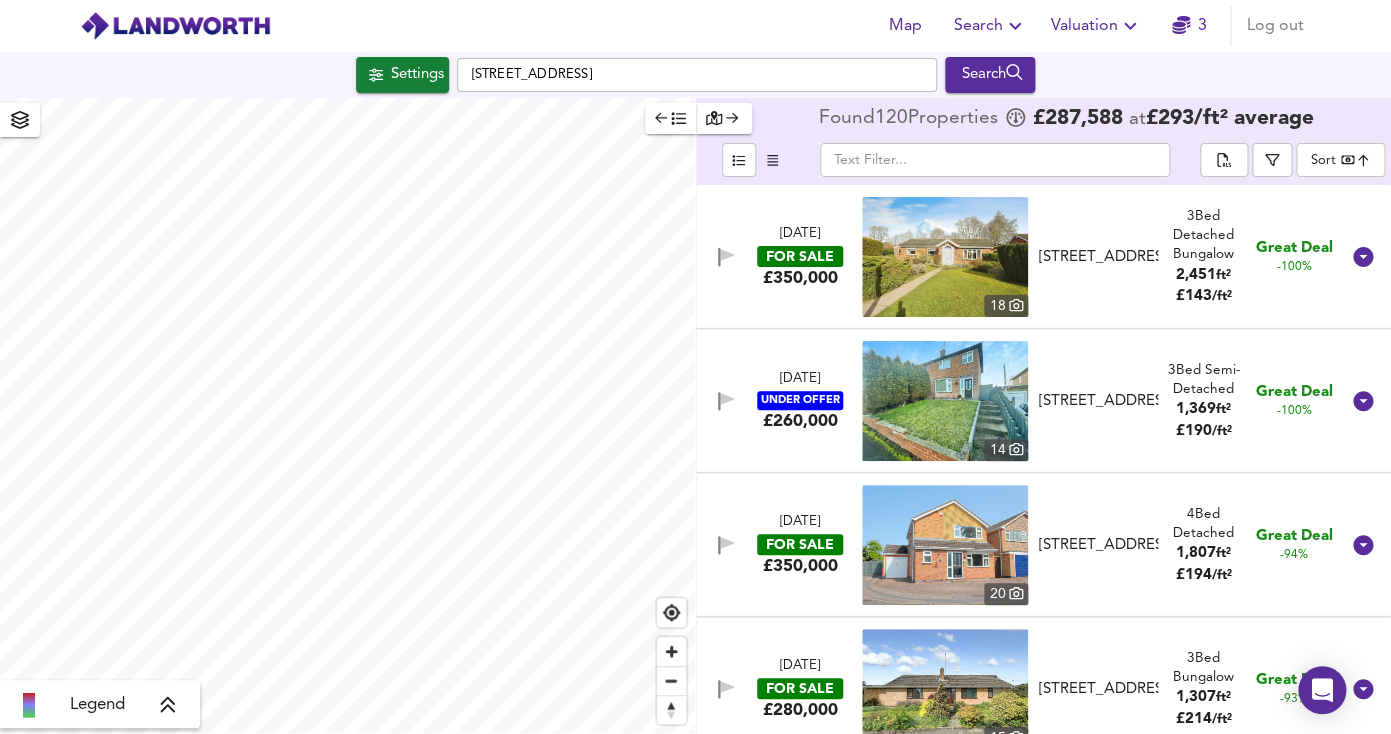 click 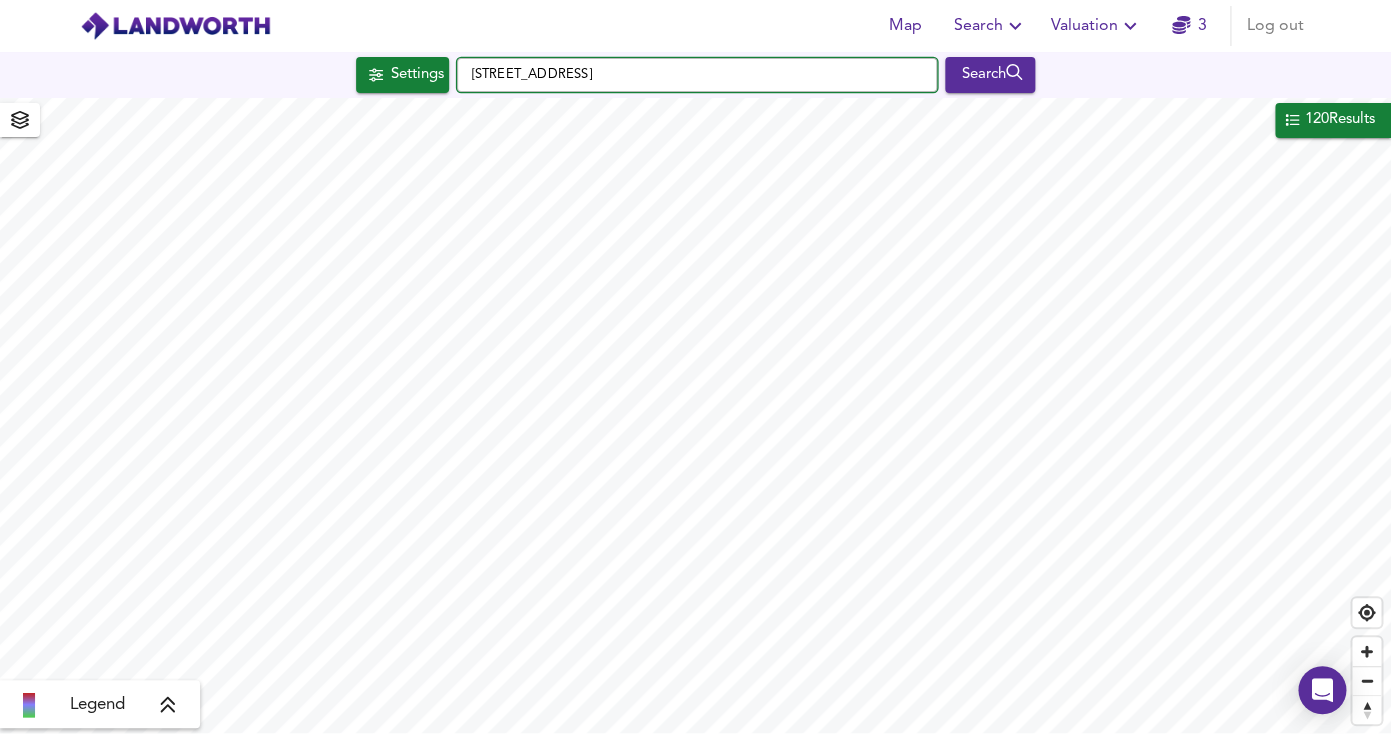 drag, startPoint x: 631, startPoint y: 75, endPoint x: 399, endPoint y: 31, distance: 236.13556 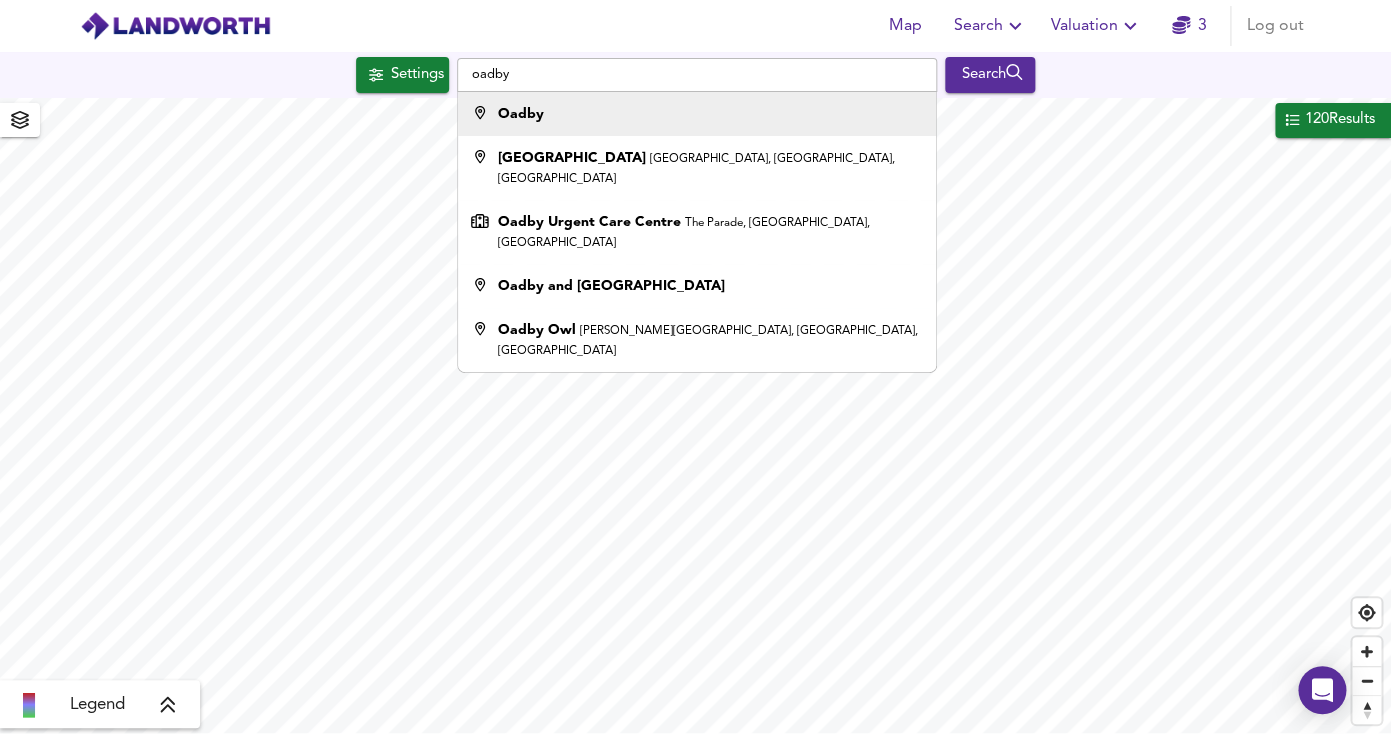 click on "Oadby" at bounding box center (697, 114) 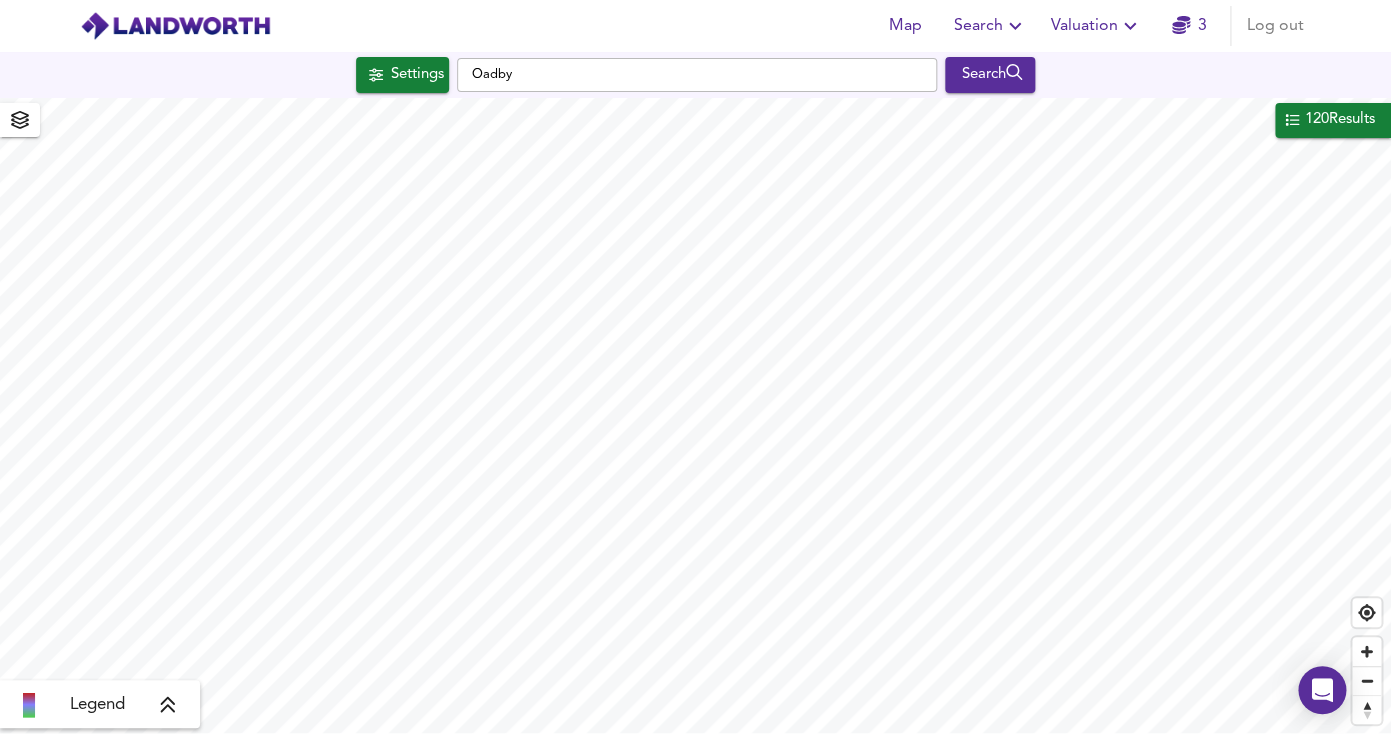 click on "Search" at bounding box center [990, 75] 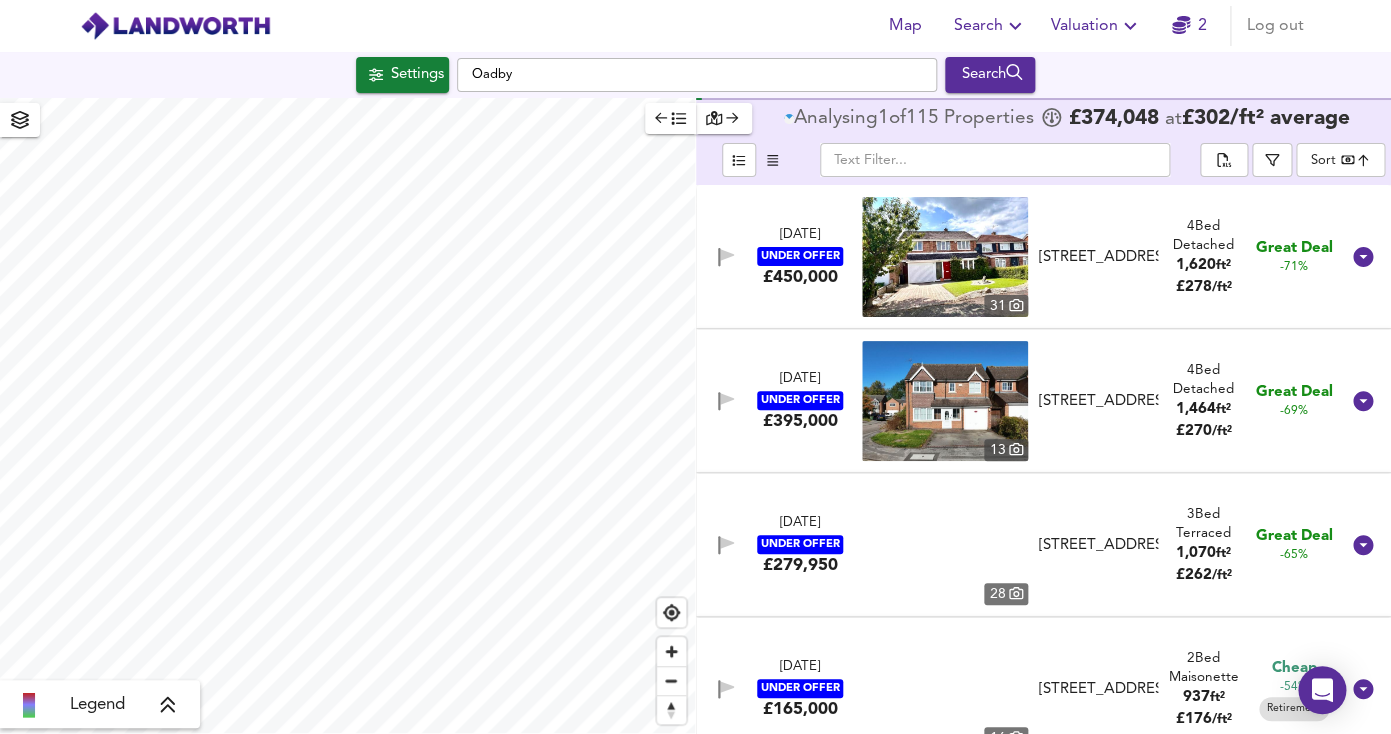 click at bounding box center (945, 257) 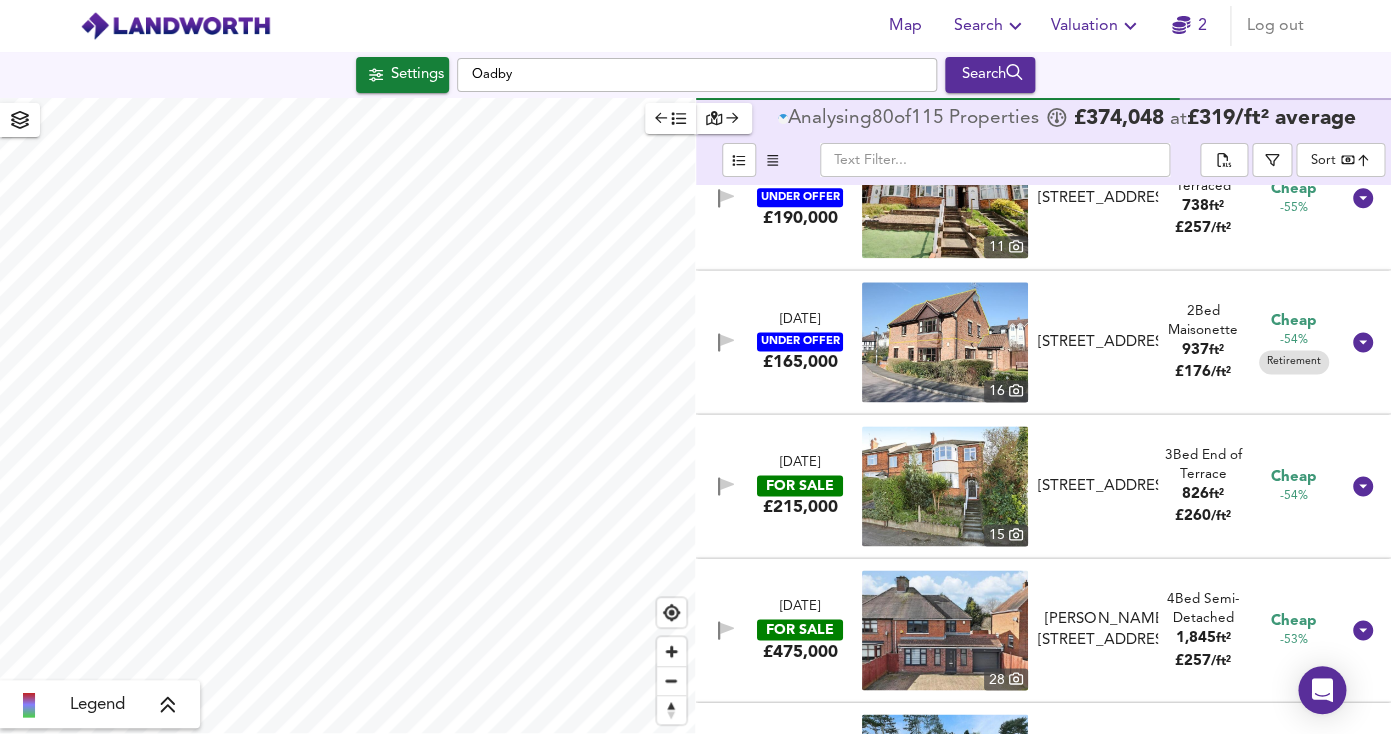 scroll, scrollTop: 1003, scrollLeft: 0, axis: vertical 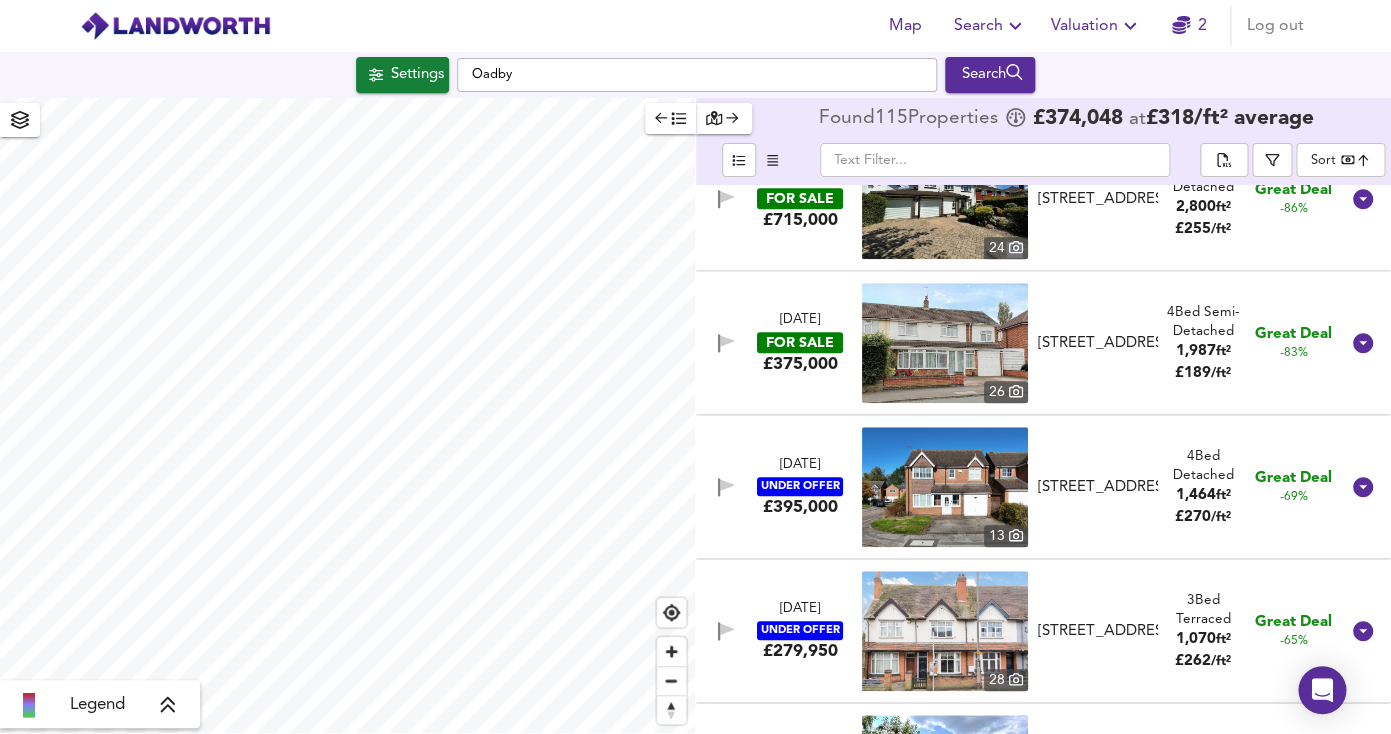 click at bounding box center [945, 343] 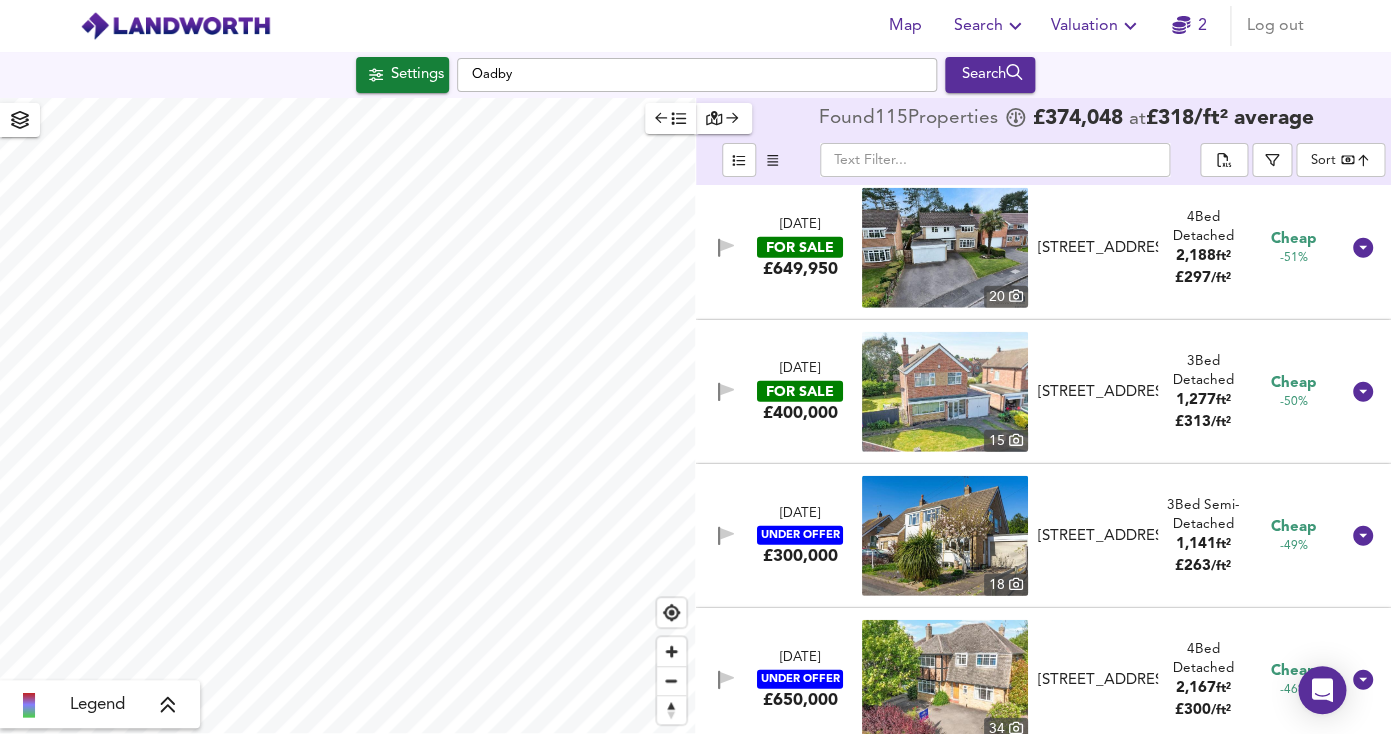 scroll, scrollTop: 1930, scrollLeft: 0, axis: vertical 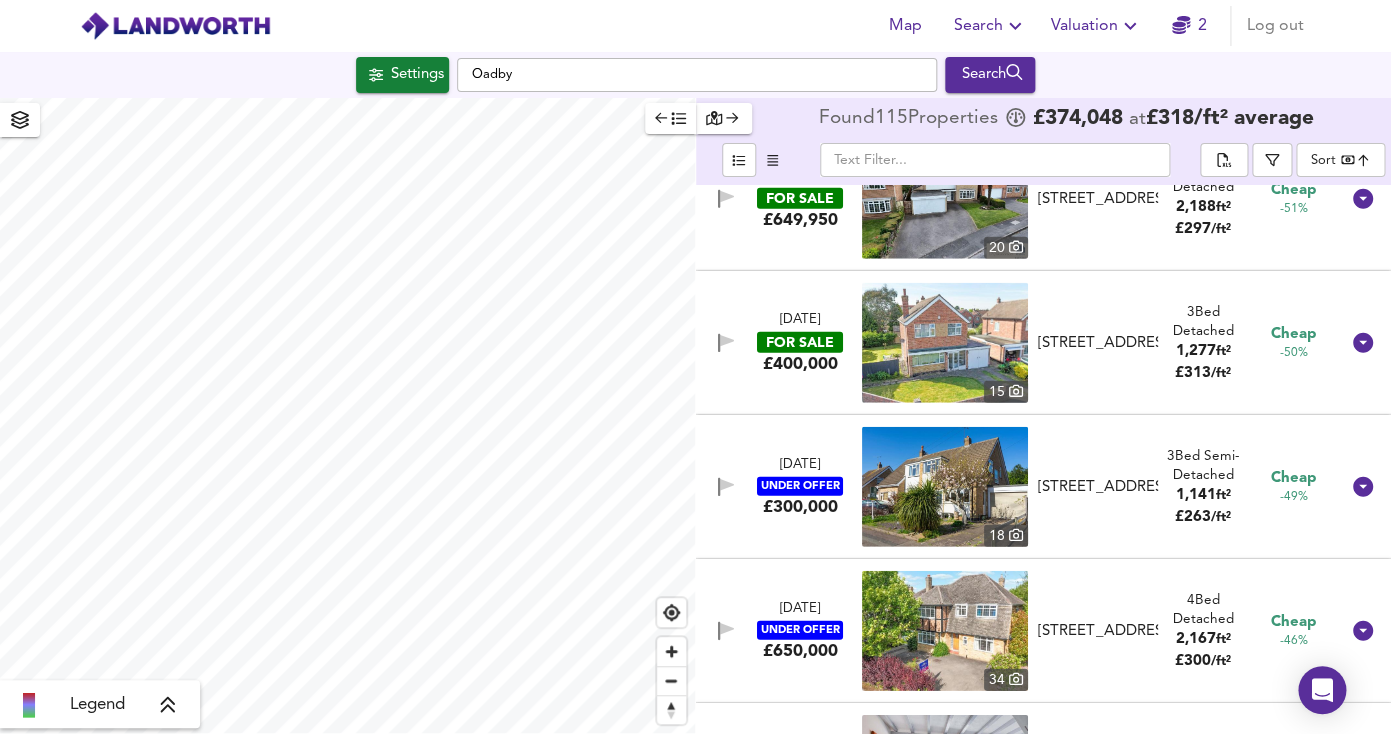 click on "Map Search Valuation    2 Log out        Settings     Oadby        Search            Legend       Found  115  Propert ies     £ 374,048   at  £ 318 / ft²   average              ​         Sort   bestdeal ​ [DATE] UNDER OFFER £415,000     [STREET_ADDRESS] 3  Bed   Detached 2,154 ft² £ 193 / ft²   Great Deal -90% [DATE] FOR SALE £715,000     [STREET_ADDRESS] 3  Bed   Detached 2,868 ft² £ 249 / ft²   Great Deal -90% [DATE] UNDER OFFER £425,000     [STREET_ADDRESS] 3  Bed   Detached 1,691 ft² £ 251 / ft²   Great Deal -86% [DATE] FOR SALE £715,000     [STREET_ADDRESS] 3  Bed   Detached 2,800 ft² £ 255 / ft²   Great Deal -86% [DATE] FOR SALE £375,000     26     4  Bed   1,987 £" at bounding box center [695, 367] 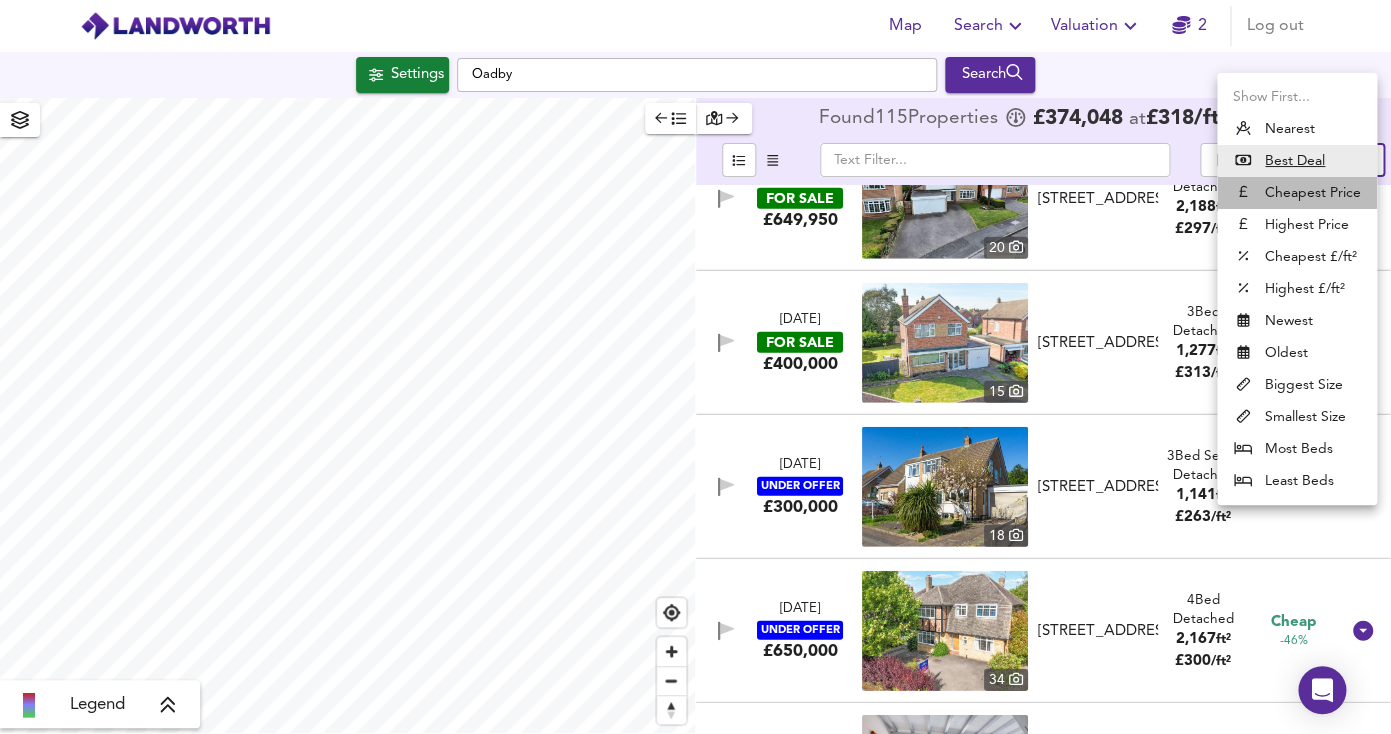 click on "Cheapest Price" at bounding box center [1297, 193] 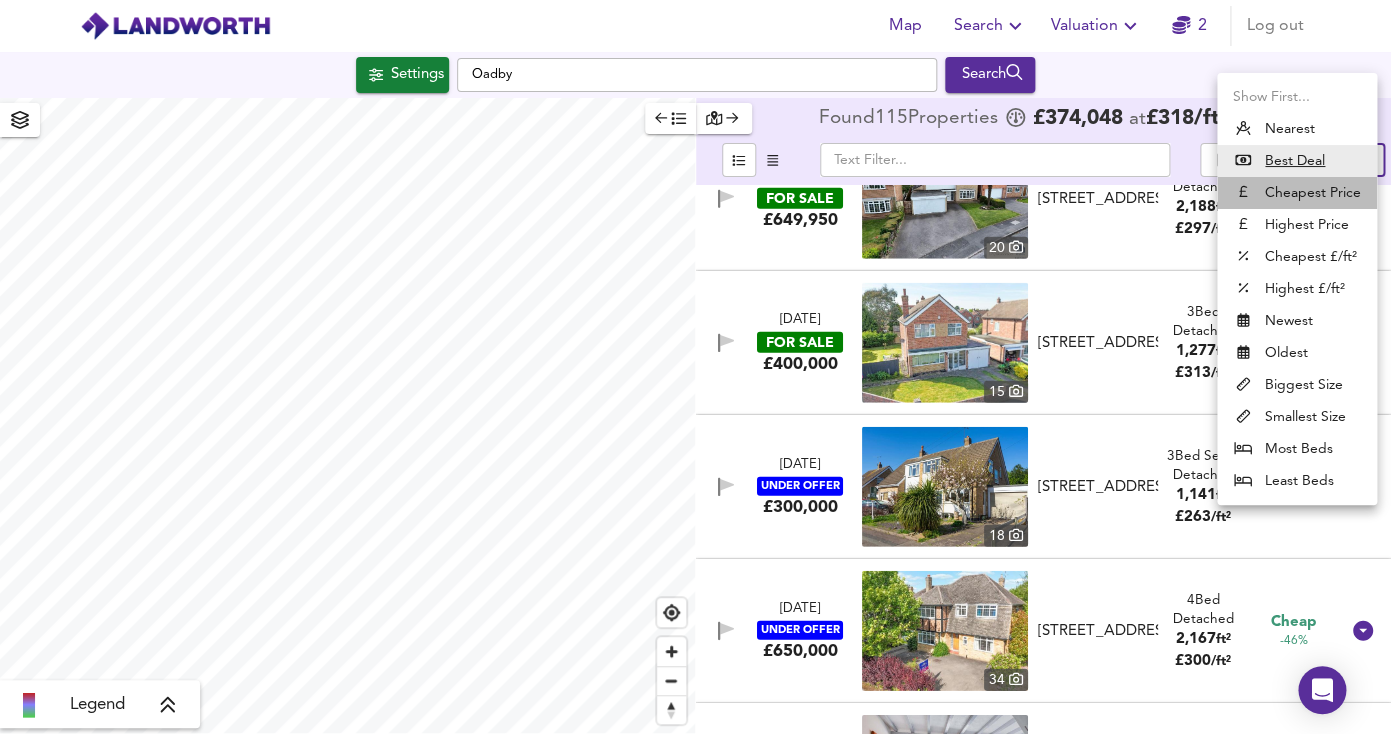 type on "cheapest" 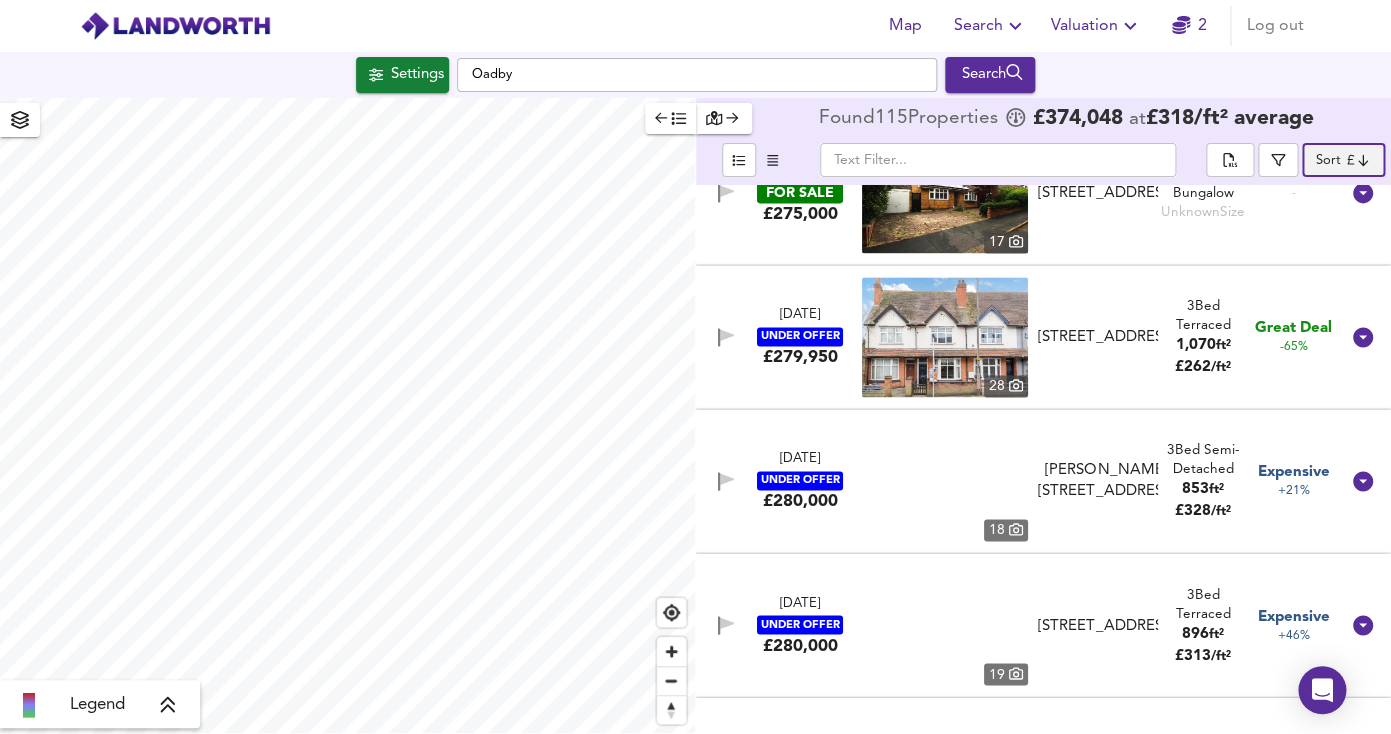 scroll, scrollTop: 3810, scrollLeft: 0, axis: vertical 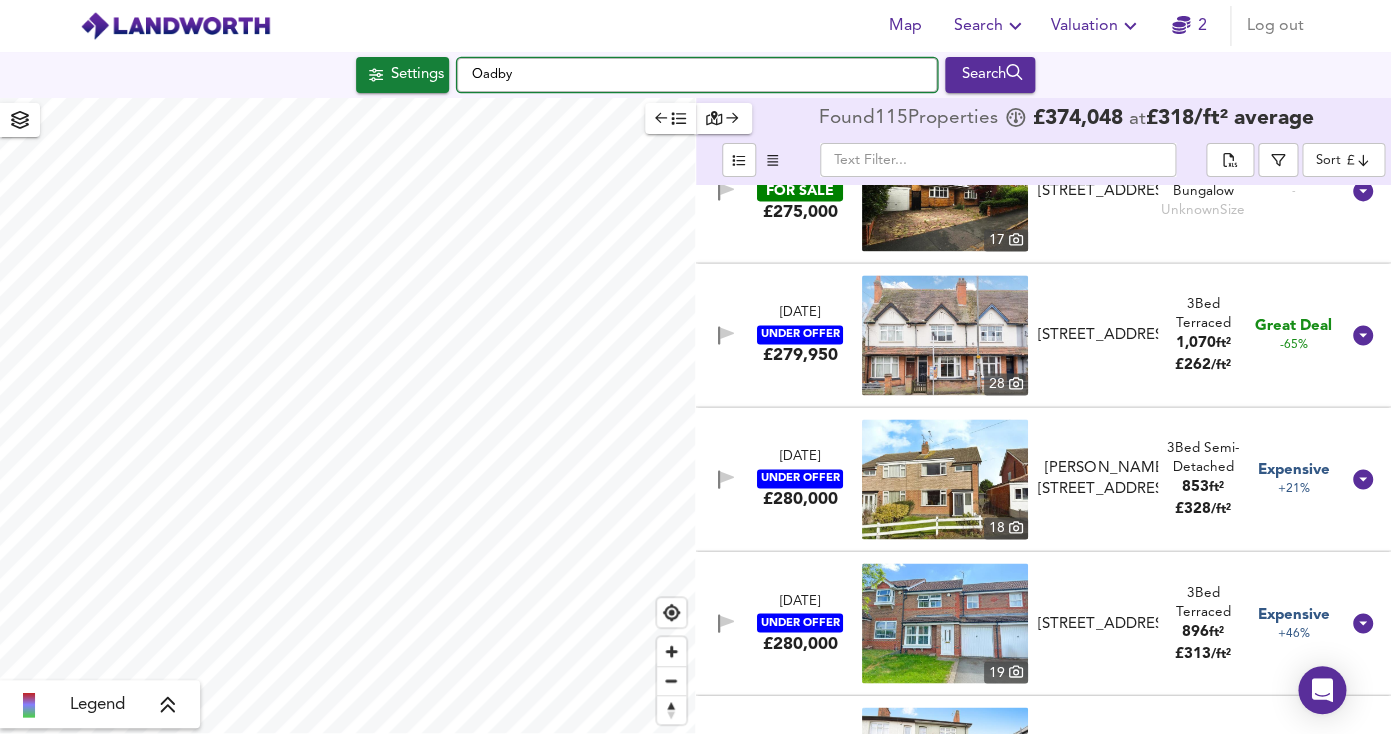 drag, startPoint x: 600, startPoint y: 79, endPoint x: 415, endPoint y: 61, distance: 185.87361 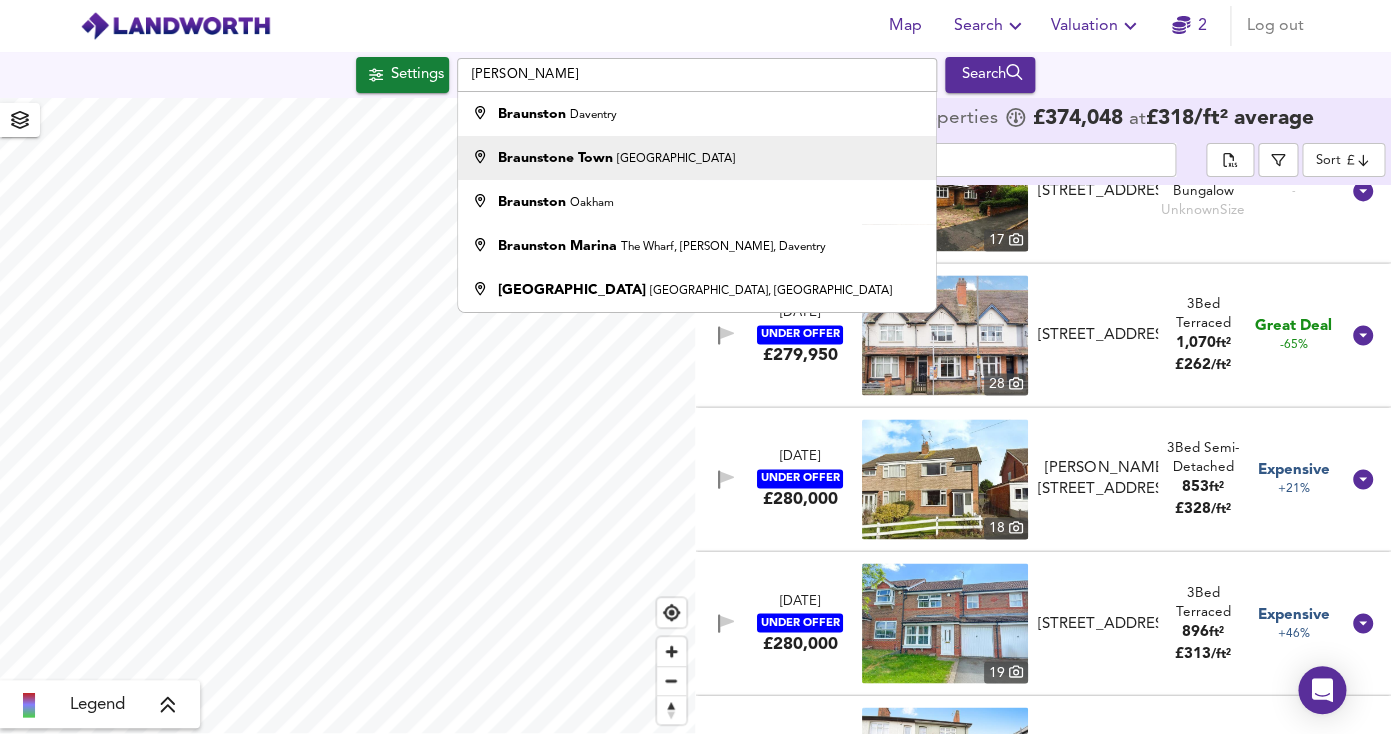 click on "Braunstone Town" at bounding box center [555, 158] 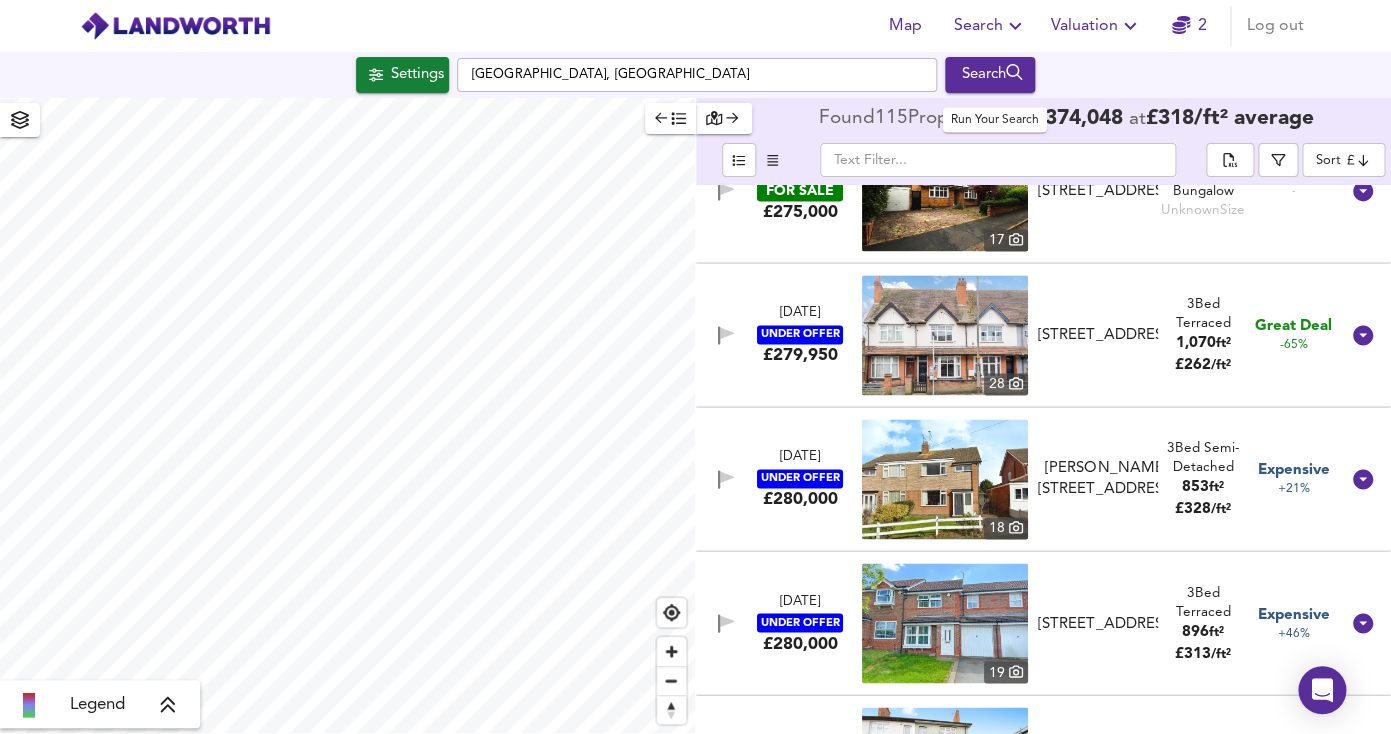 click on "Search" at bounding box center (990, 75) 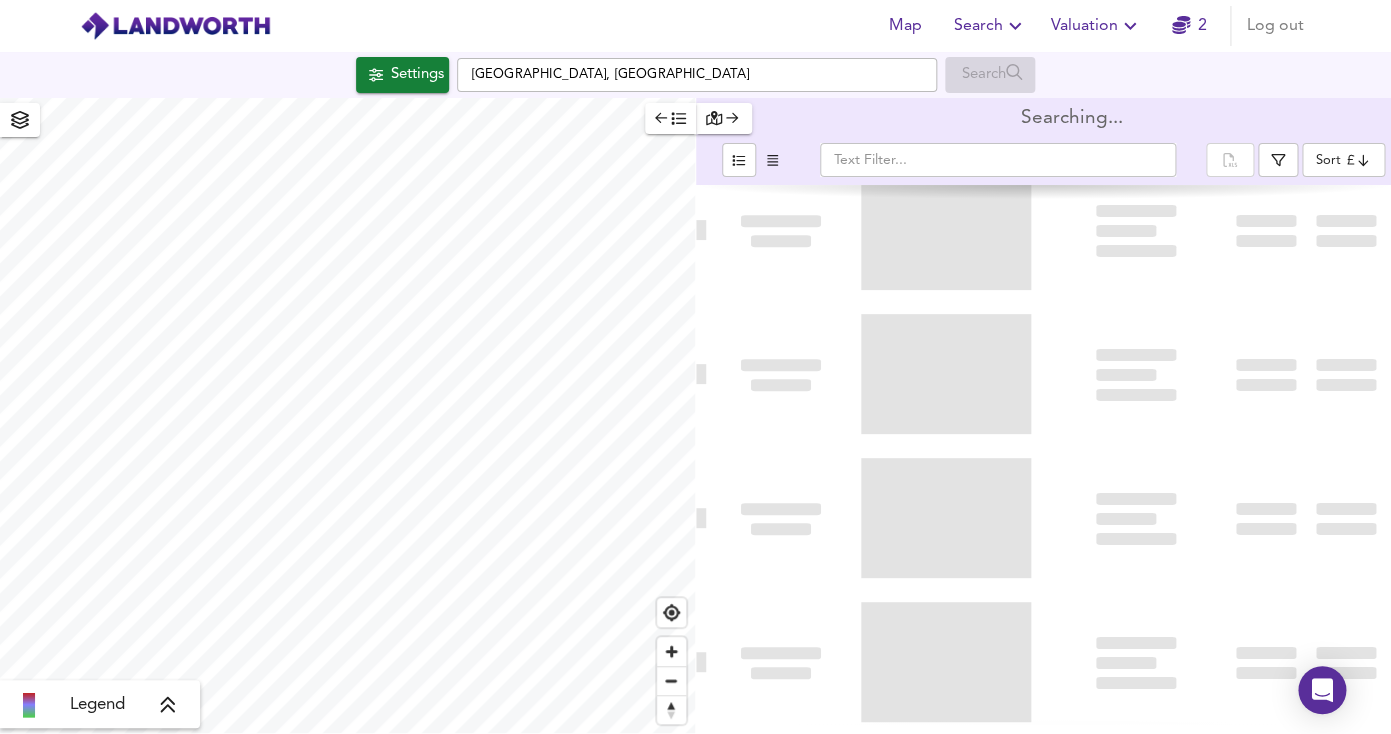 scroll, scrollTop: 0, scrollLeft: 0, axis: both 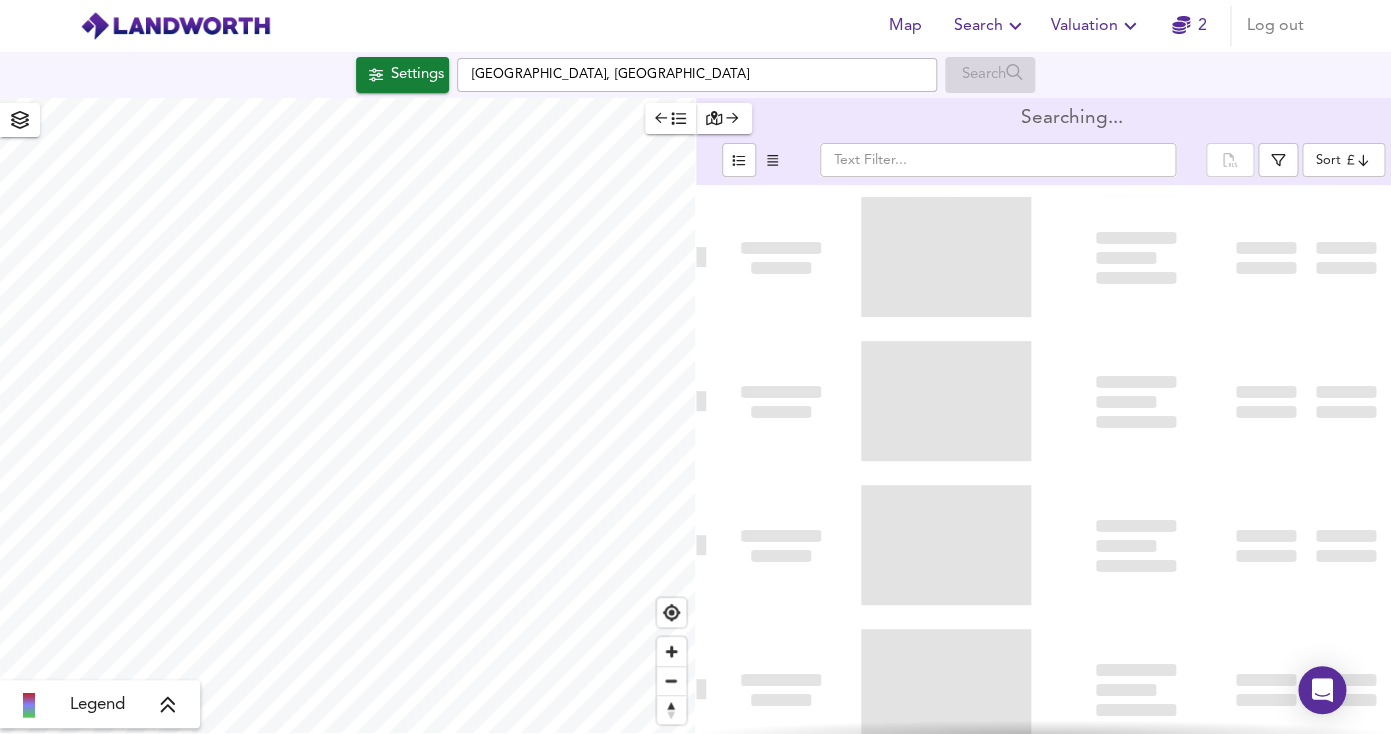 type on "bestdeal" 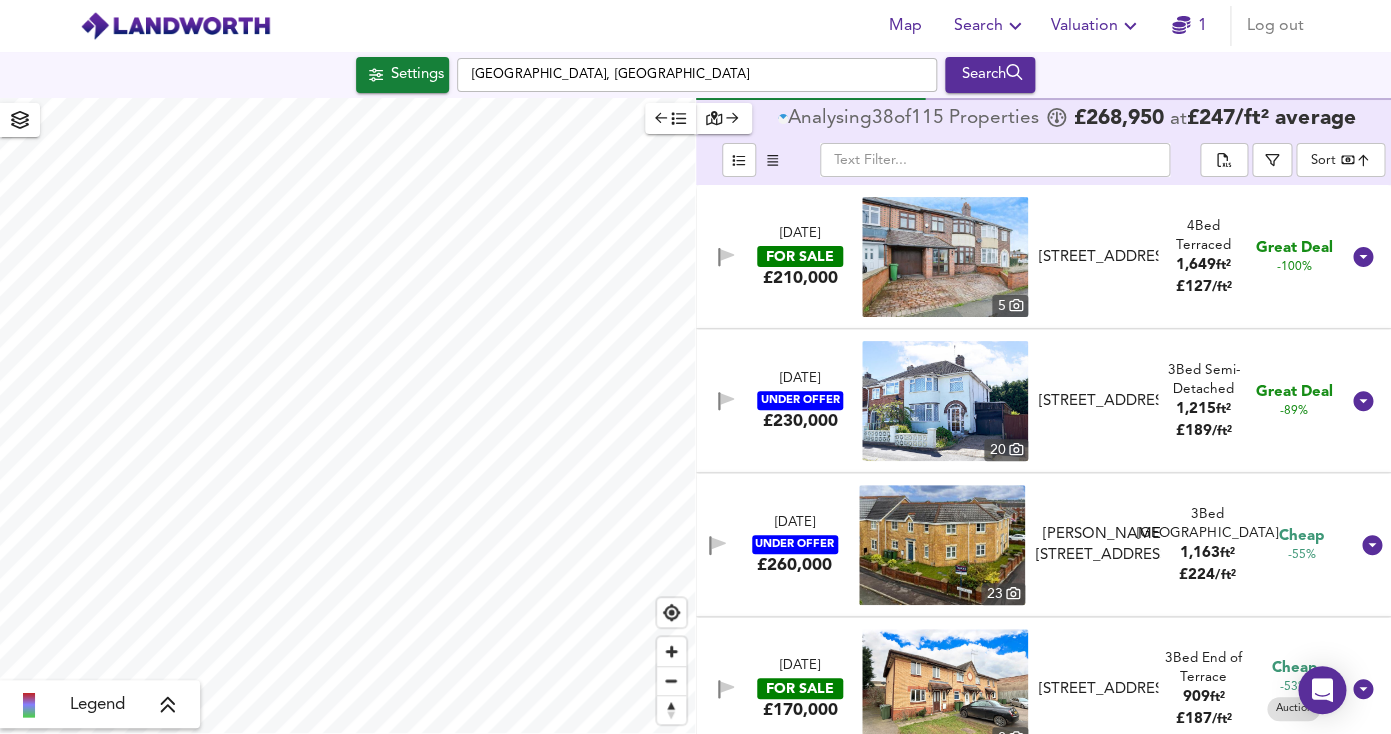 click at bounding box center [945, 257] 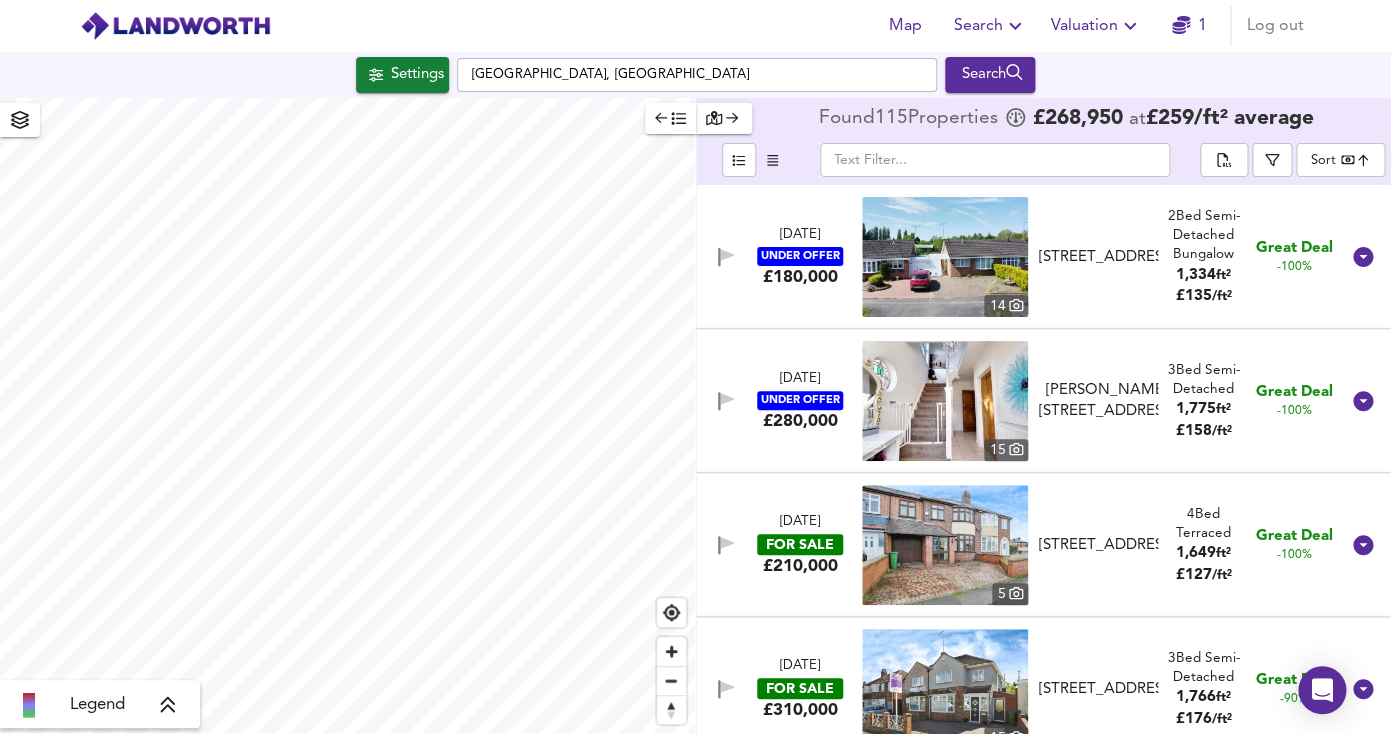 click at bounding box center (945, 401) 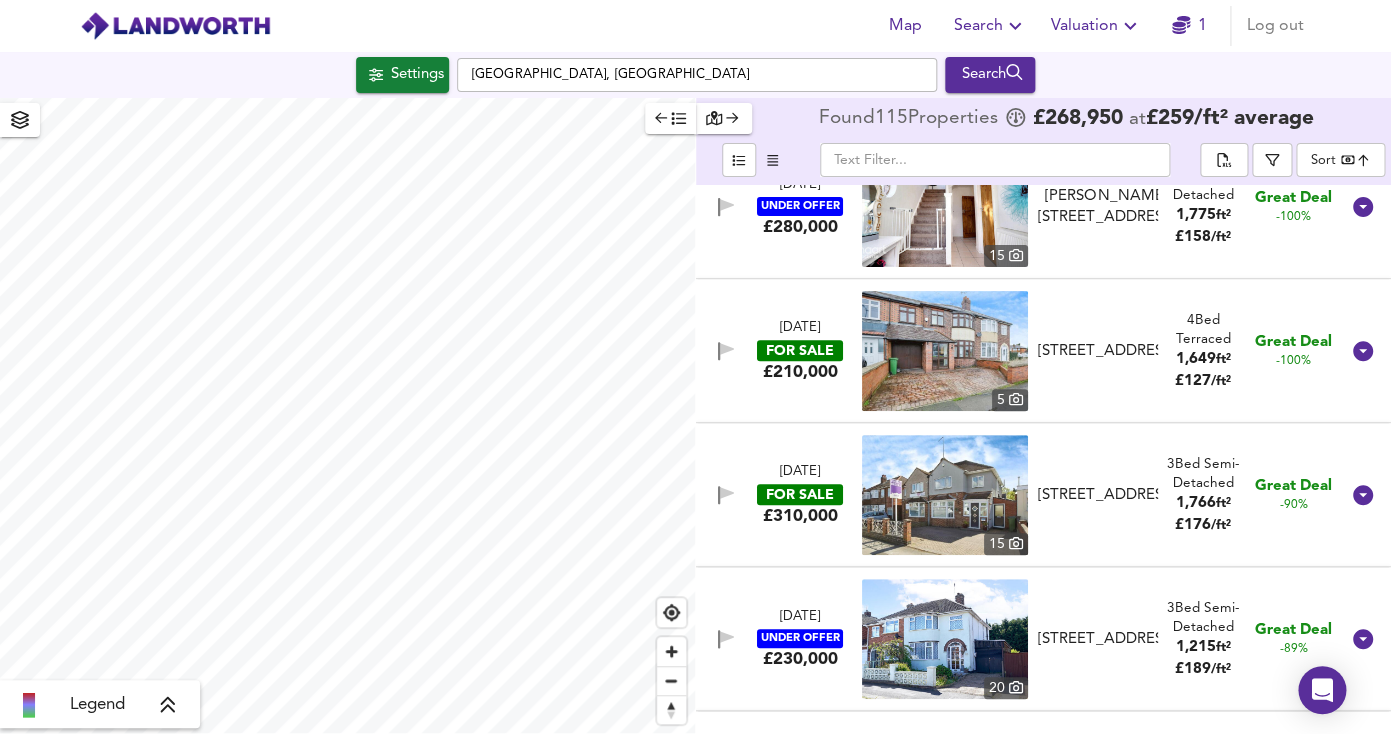 scroll, scrollTop: 196, scrollLeft: 0, axis: vertical 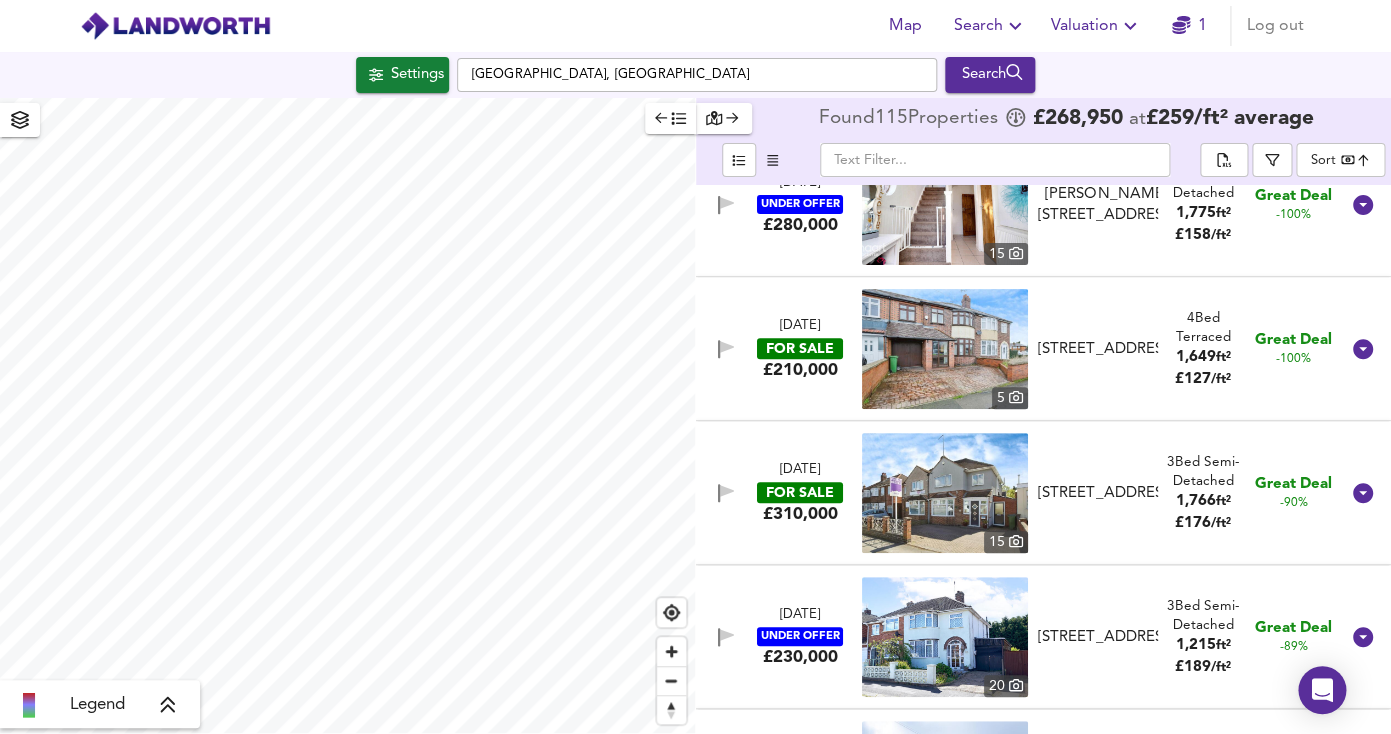 click at bounding box center (945, 349) 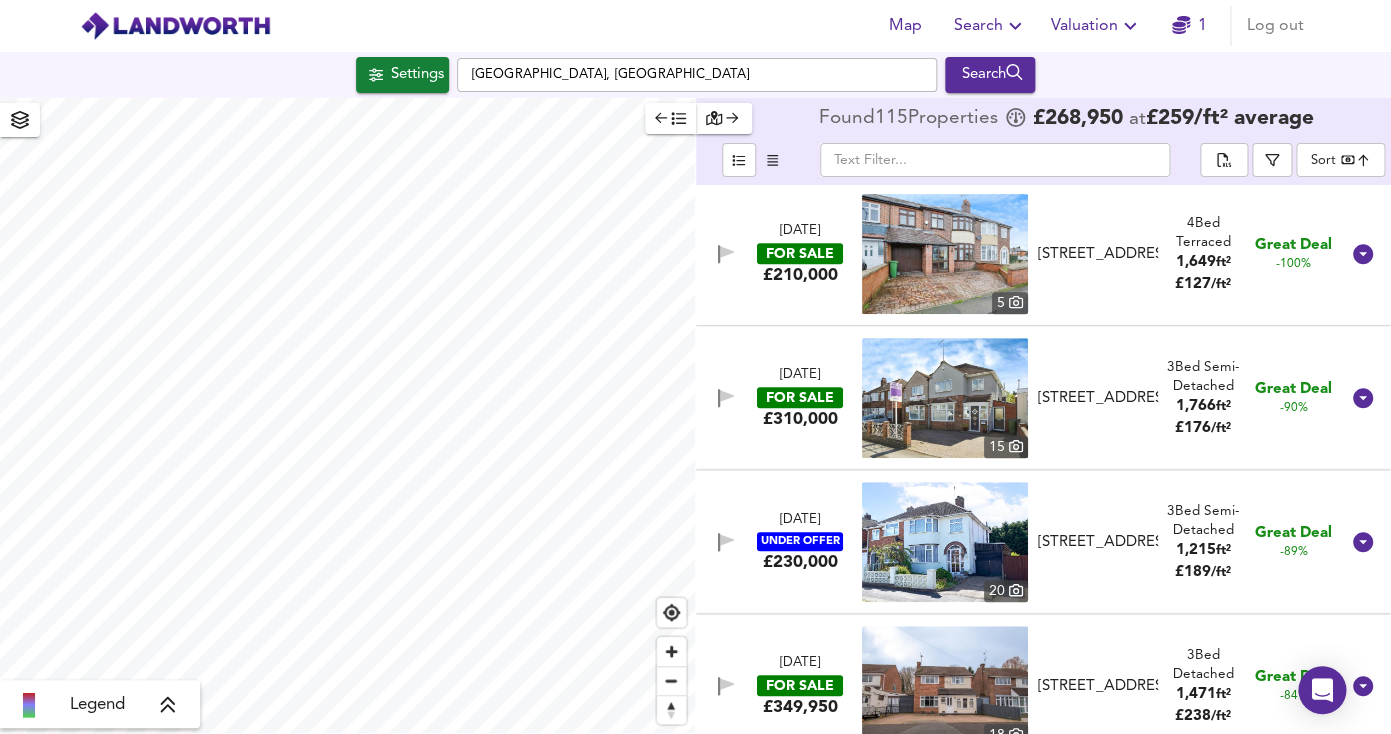 scroll, scrollTop: 298, scrollLeft: 0, axis: vertical 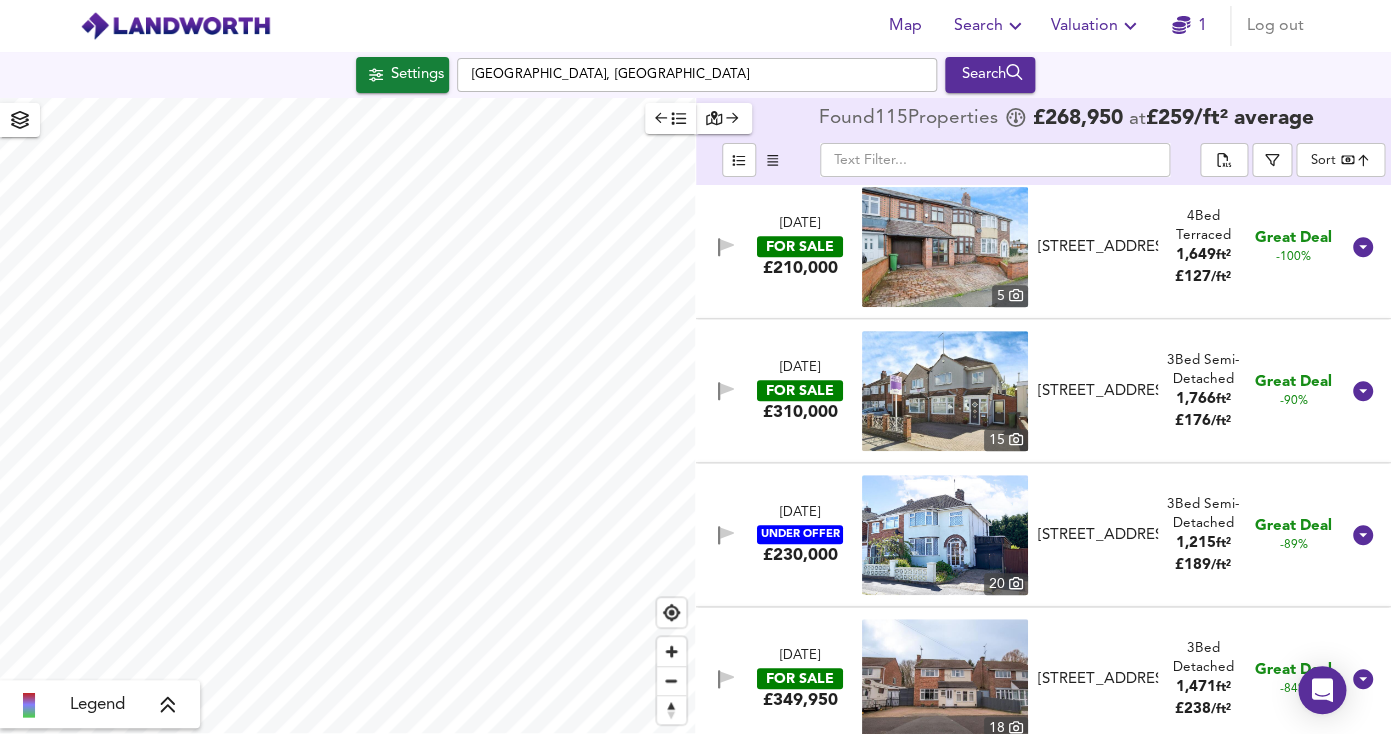 click at bounding box center (945, 535) 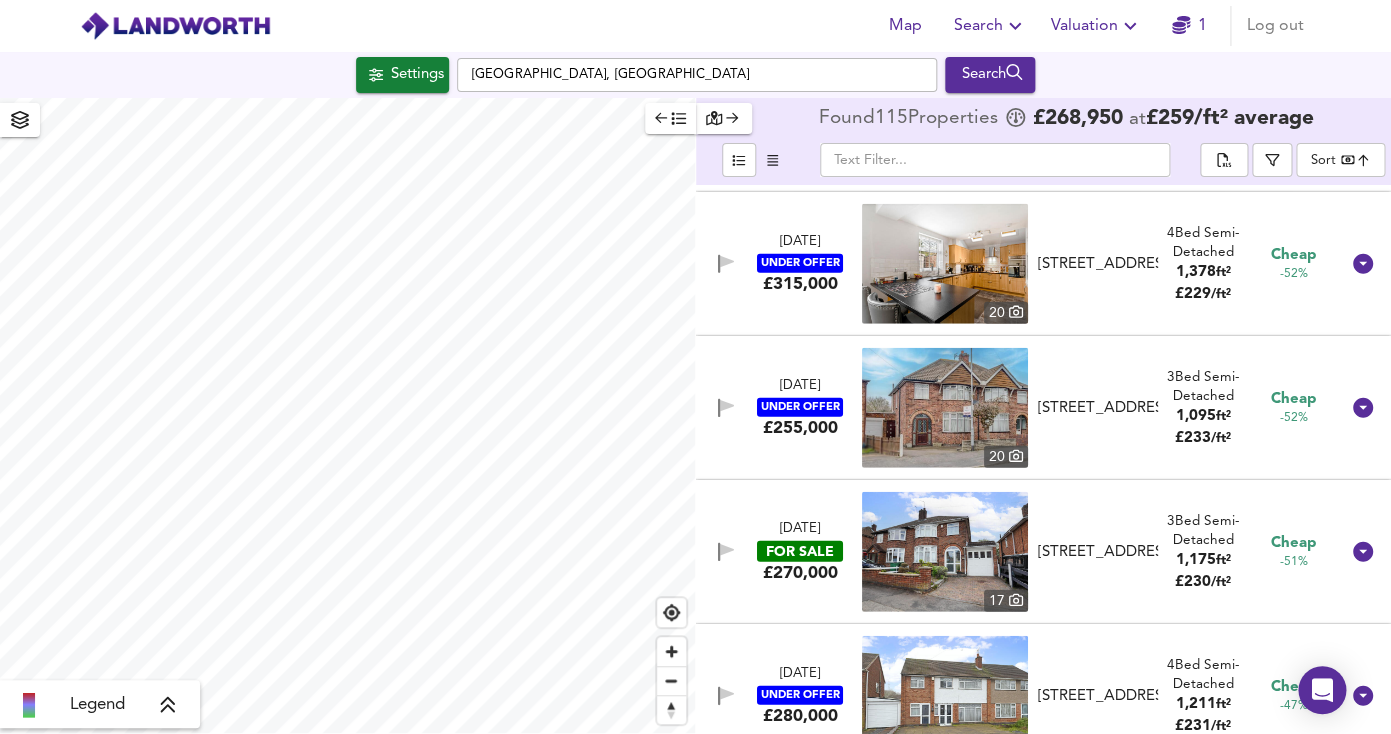 scroll, scrollTop: 0, scrollLeft: 0, axis: both 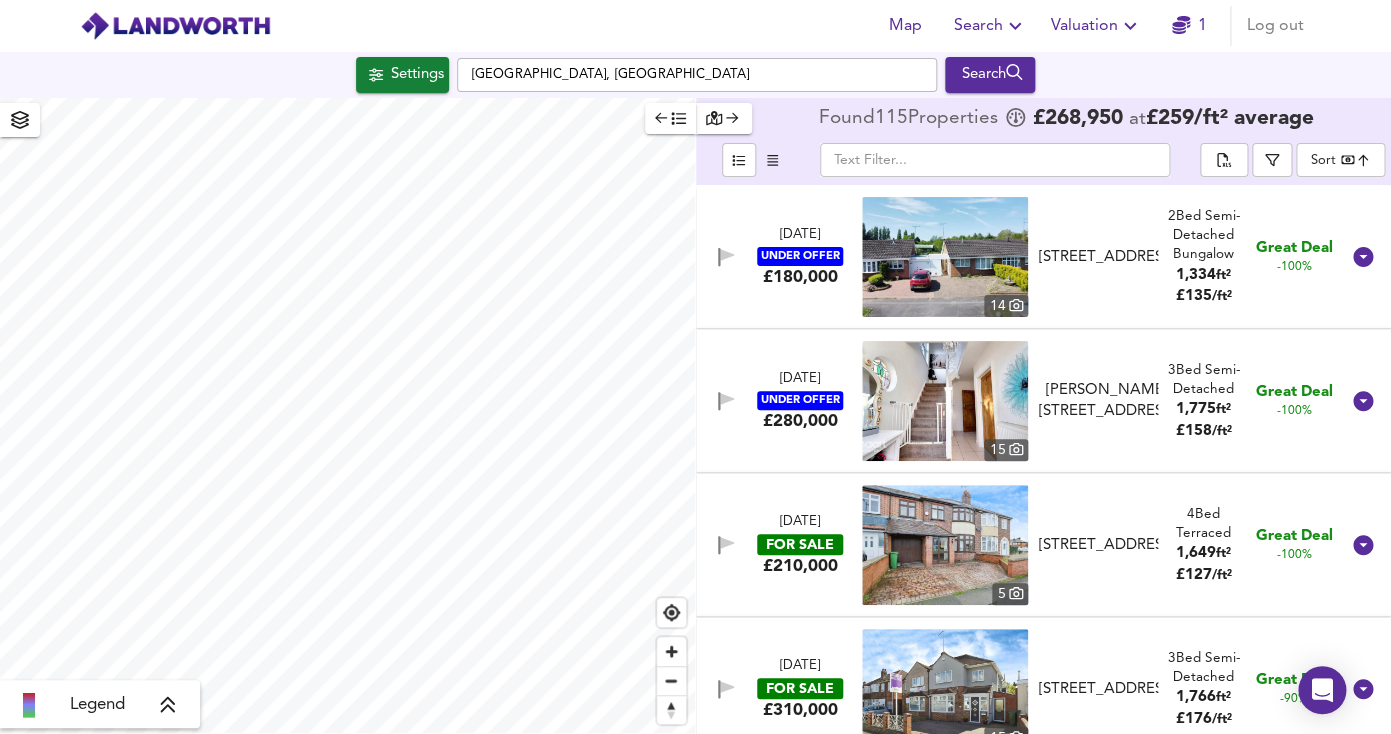 click at bounding box center (945, 257) 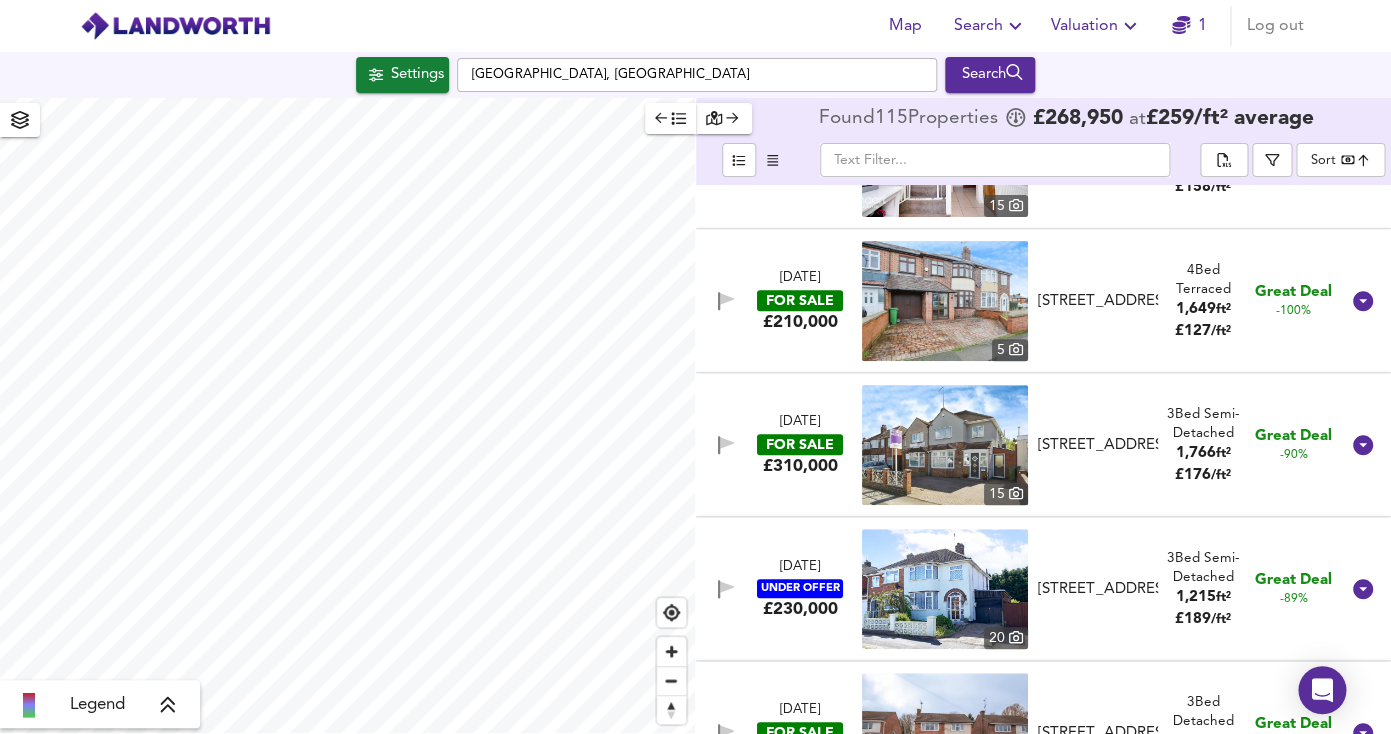 scroll, scrollTop: 248, scrollLeft: 0, axis: vertical 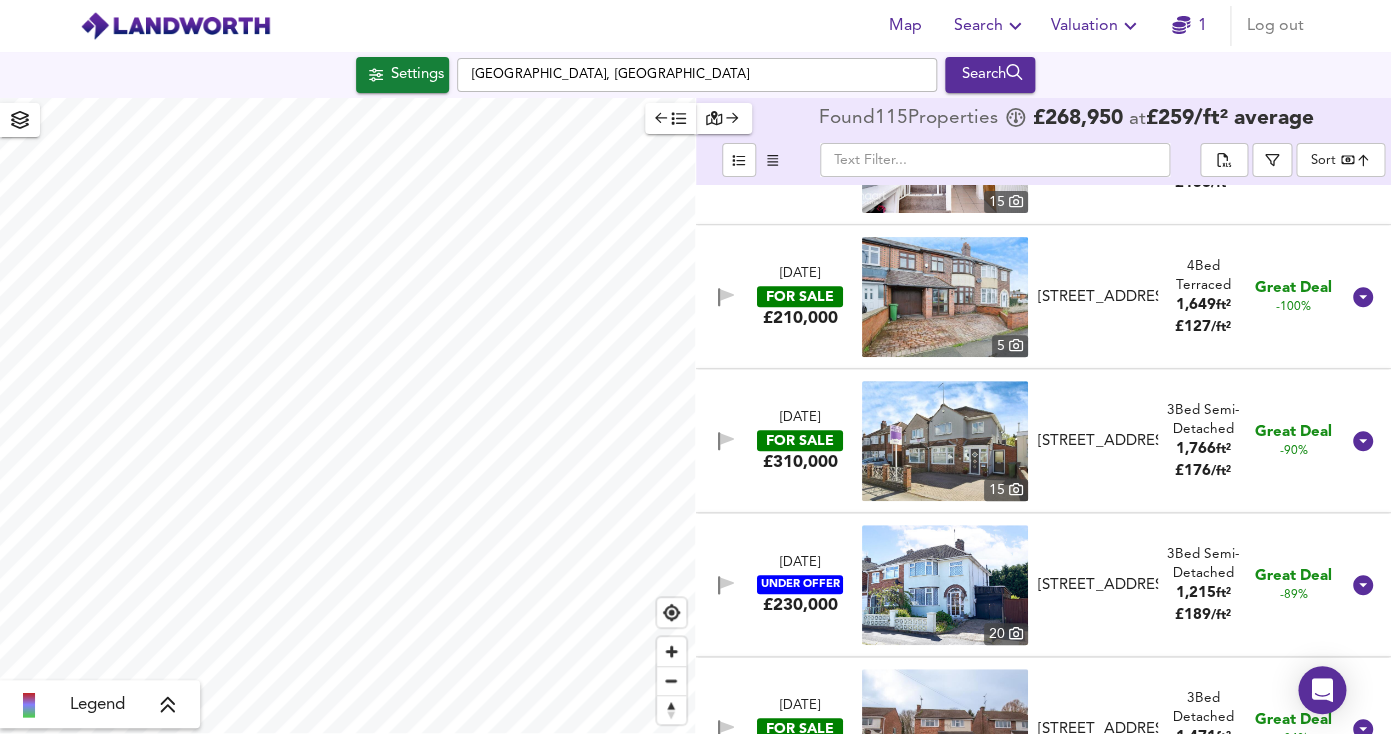 click at bounding box center [945, 441] 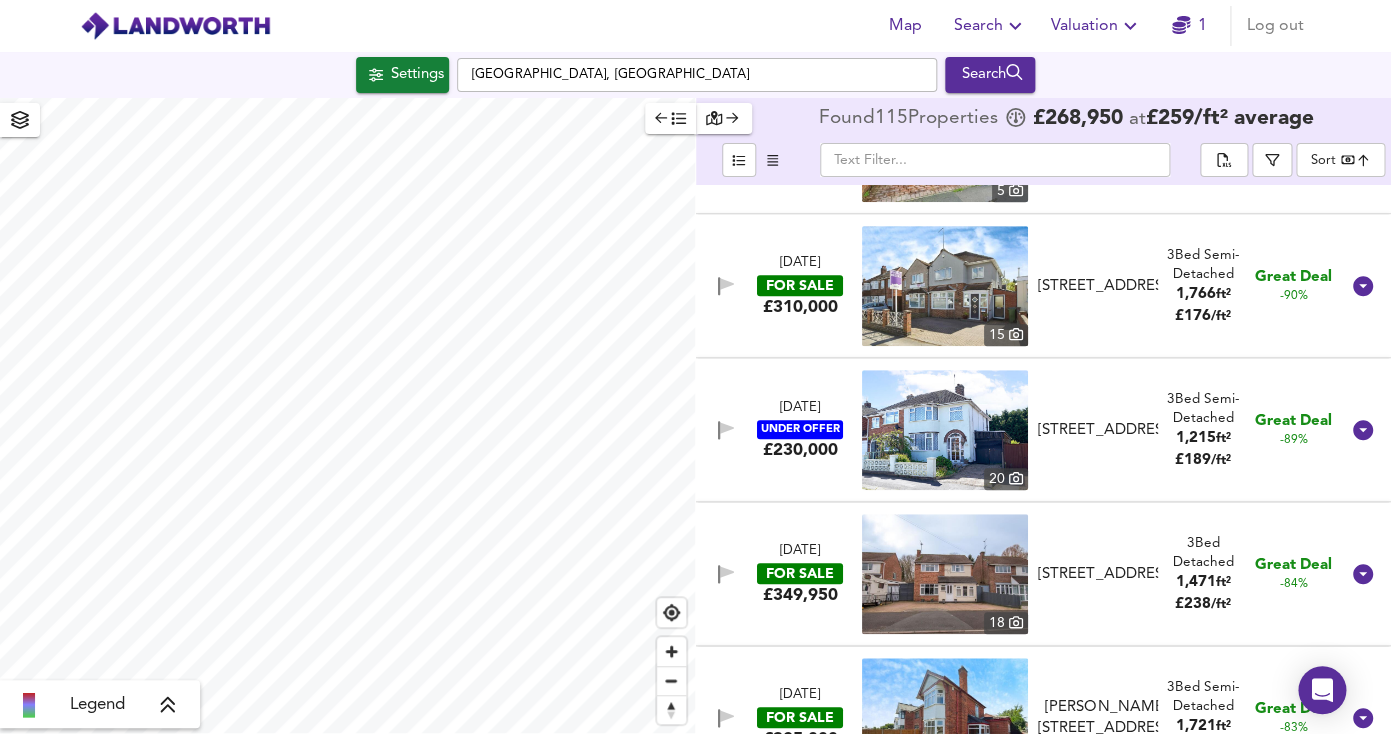 scroll, scrollTop: 405, scrollLeft: 0, axis: vertical 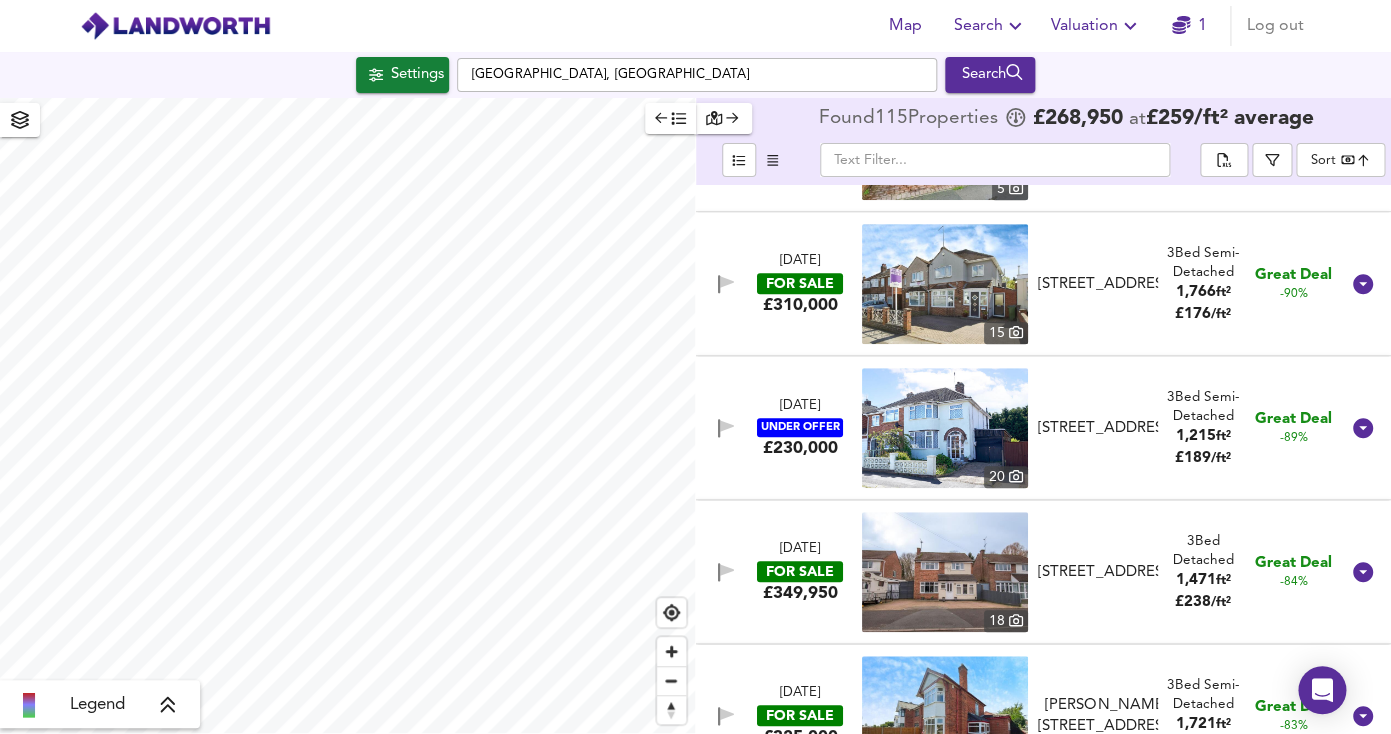 click at bounding box center (945, 428) 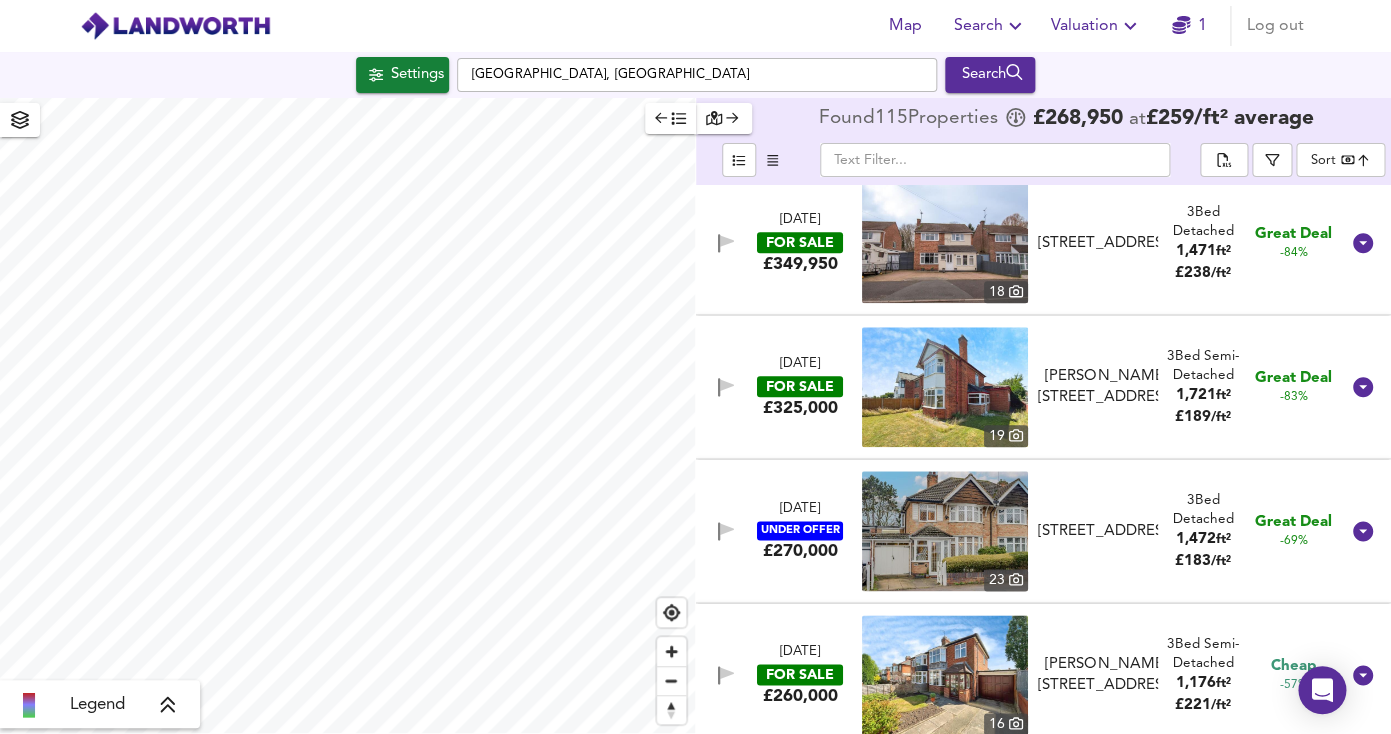 scroll, scrollTop: 744, scrollLeft: 0, axis: vertical 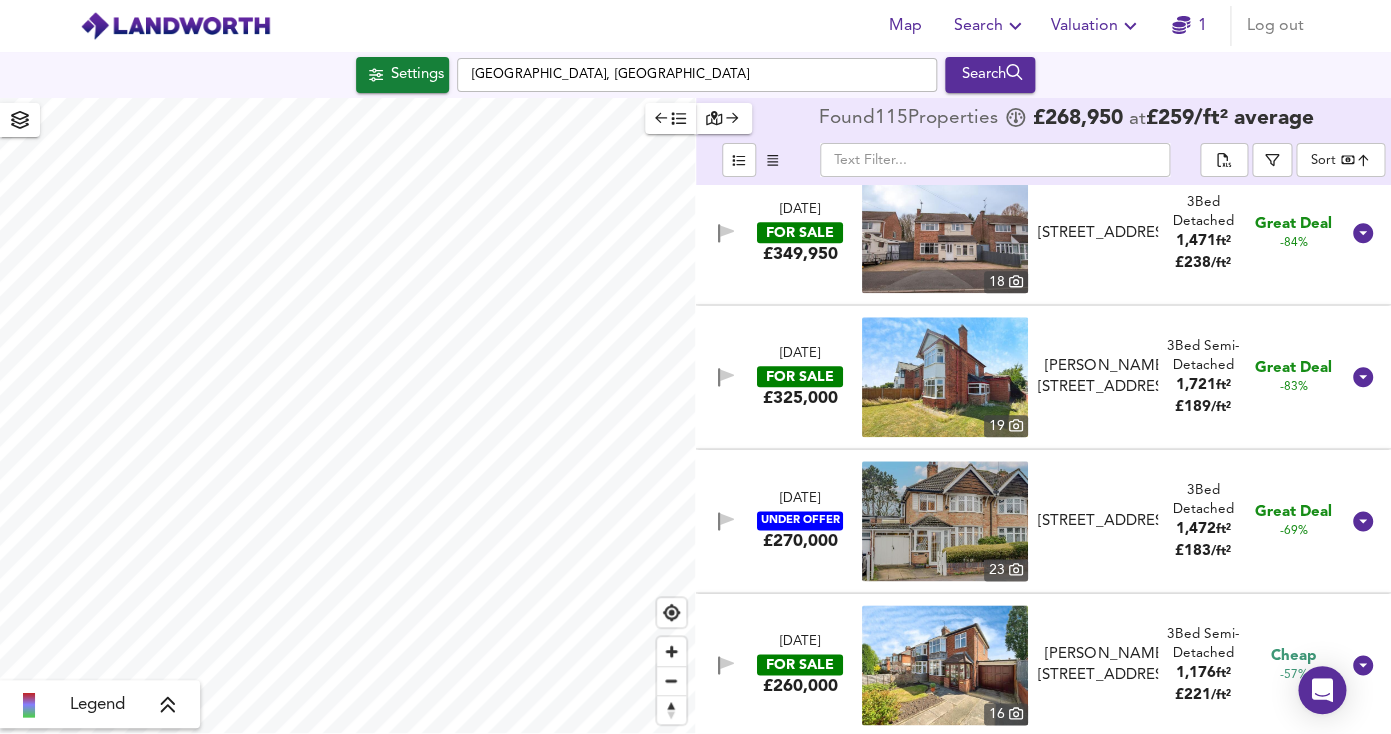 click at bounding box center (945, 521) 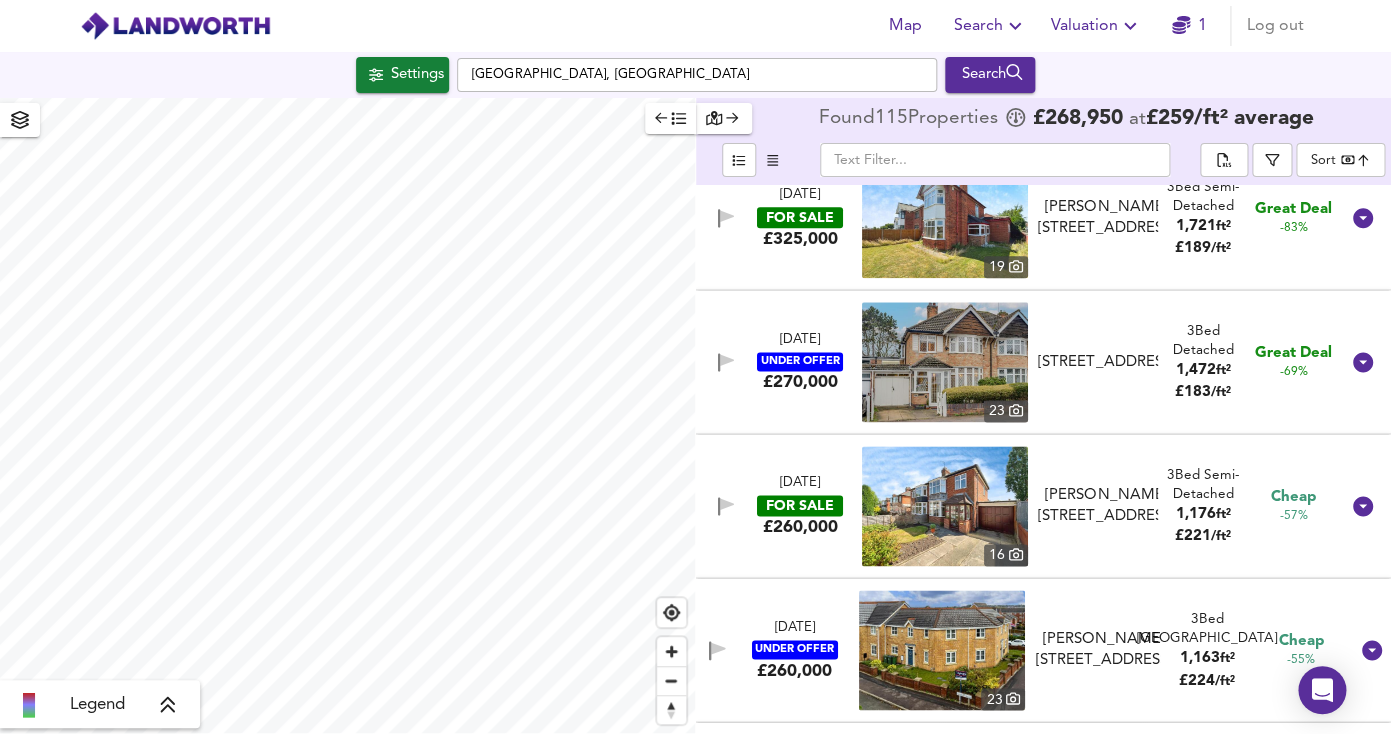 scroll, scrollTop: 901, scrollLeft: 0, axis: vertical 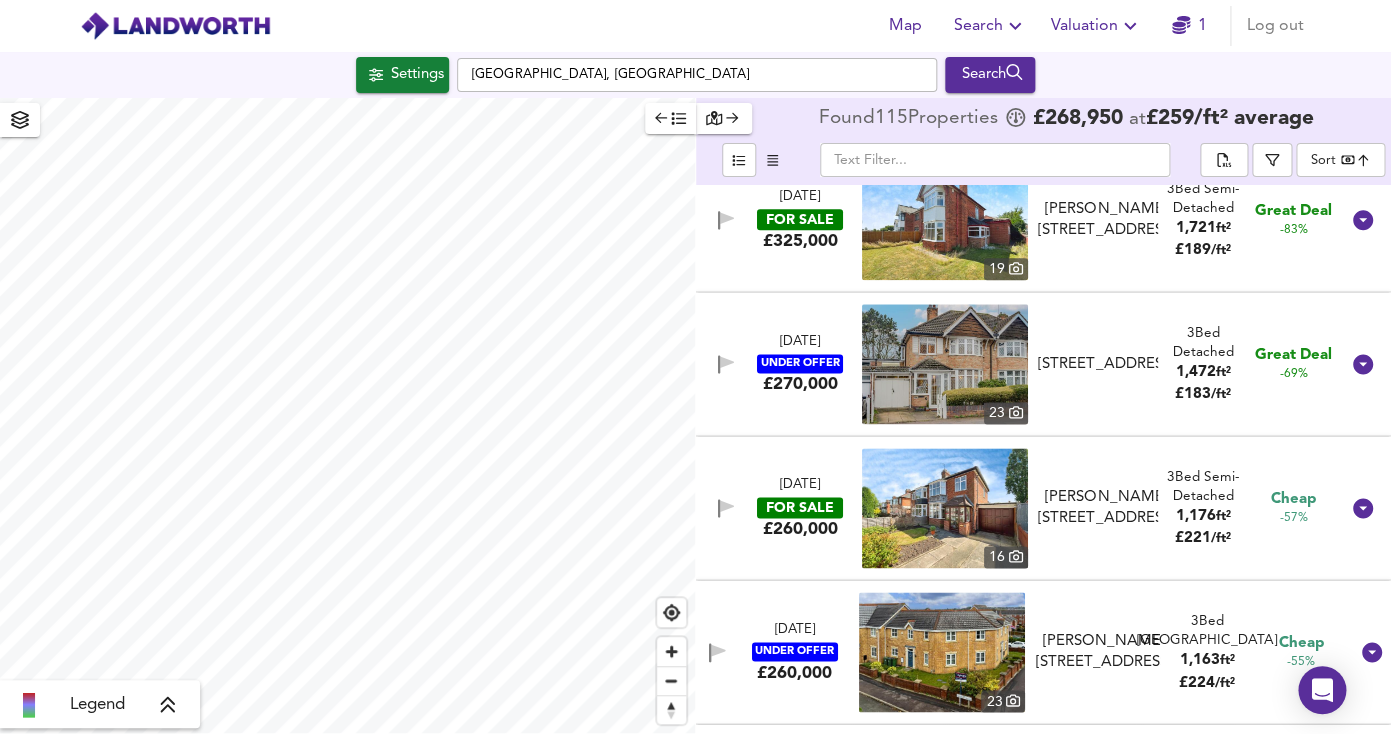 click at bounding box center [945, 508] 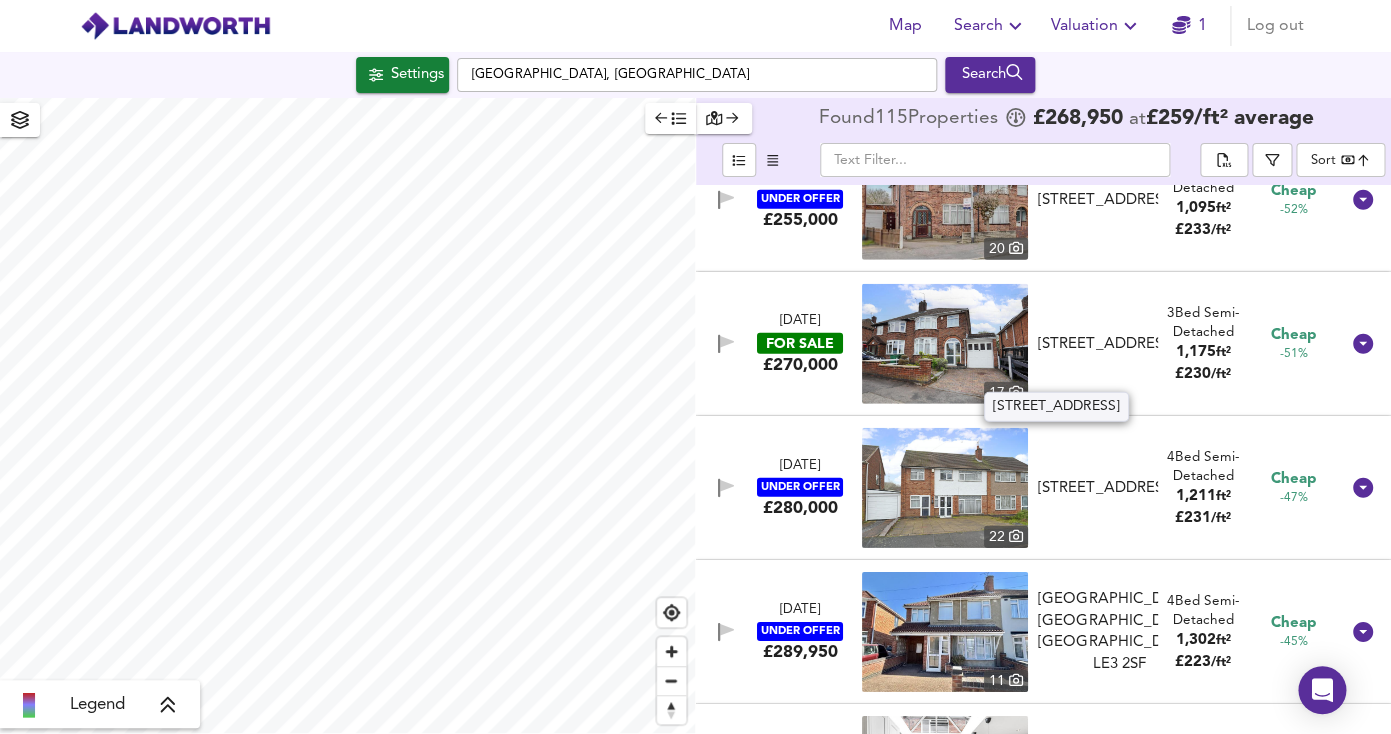 scroll, scrollTop: 2075, scrollLeft: 0, axis: vertical 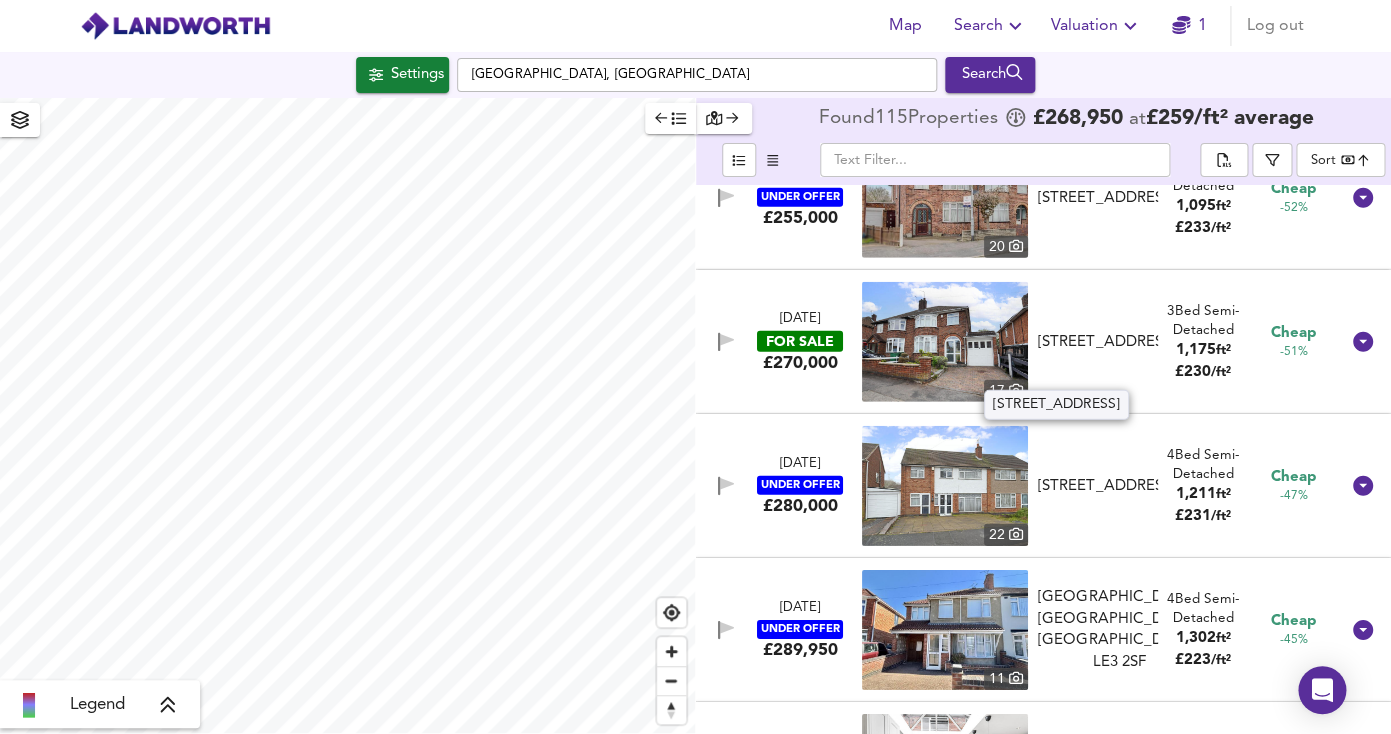 click on "[STREET_ADDRESS]" at bounding box center [1106, 342] 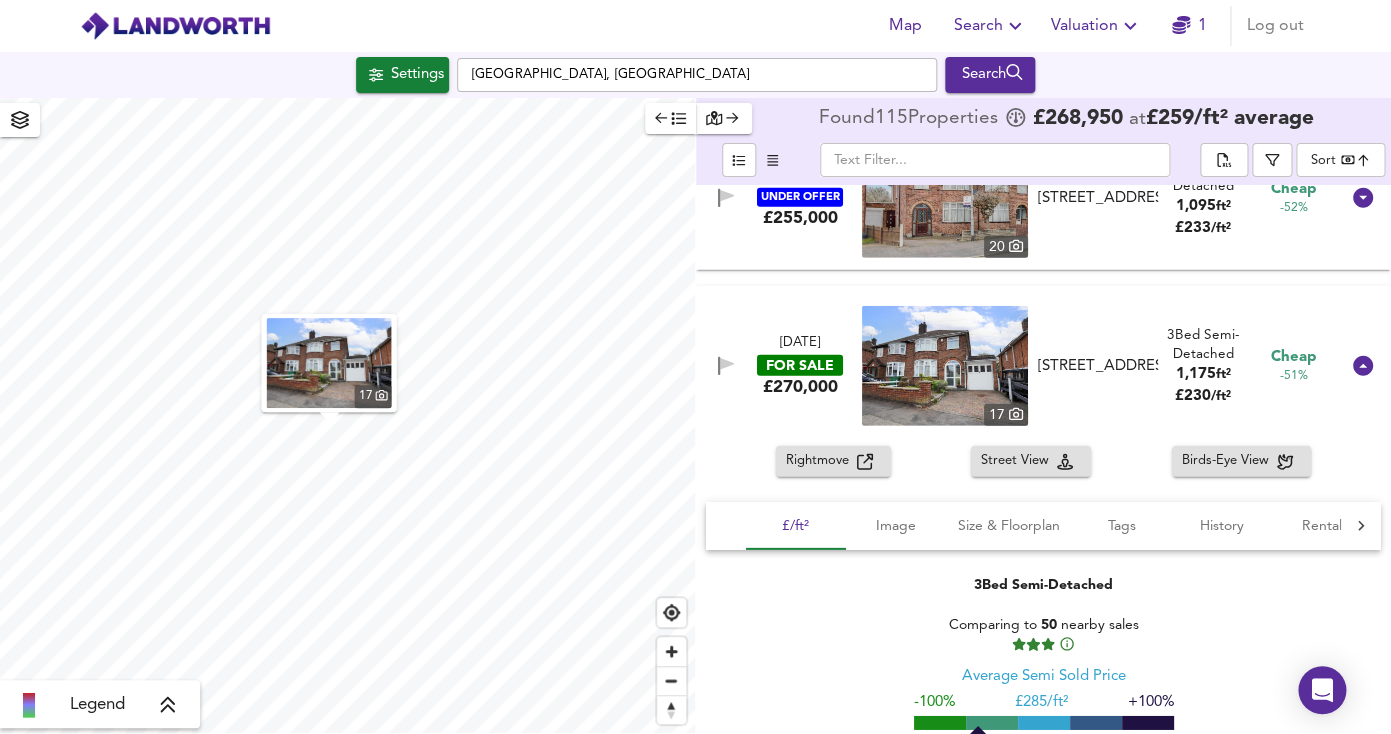 click on "Rightmove" at bounding box center (821, 461) 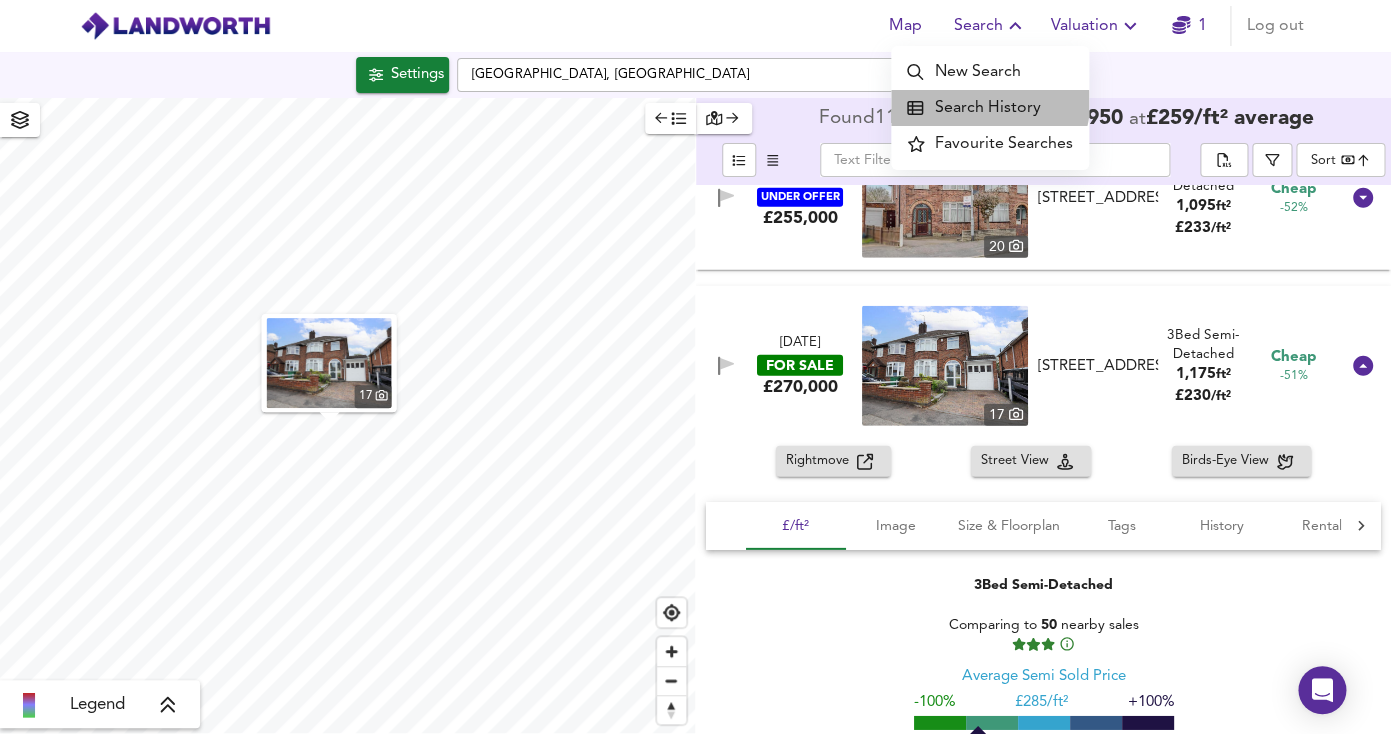 click on "Search History" at bounding box center (990, 108) 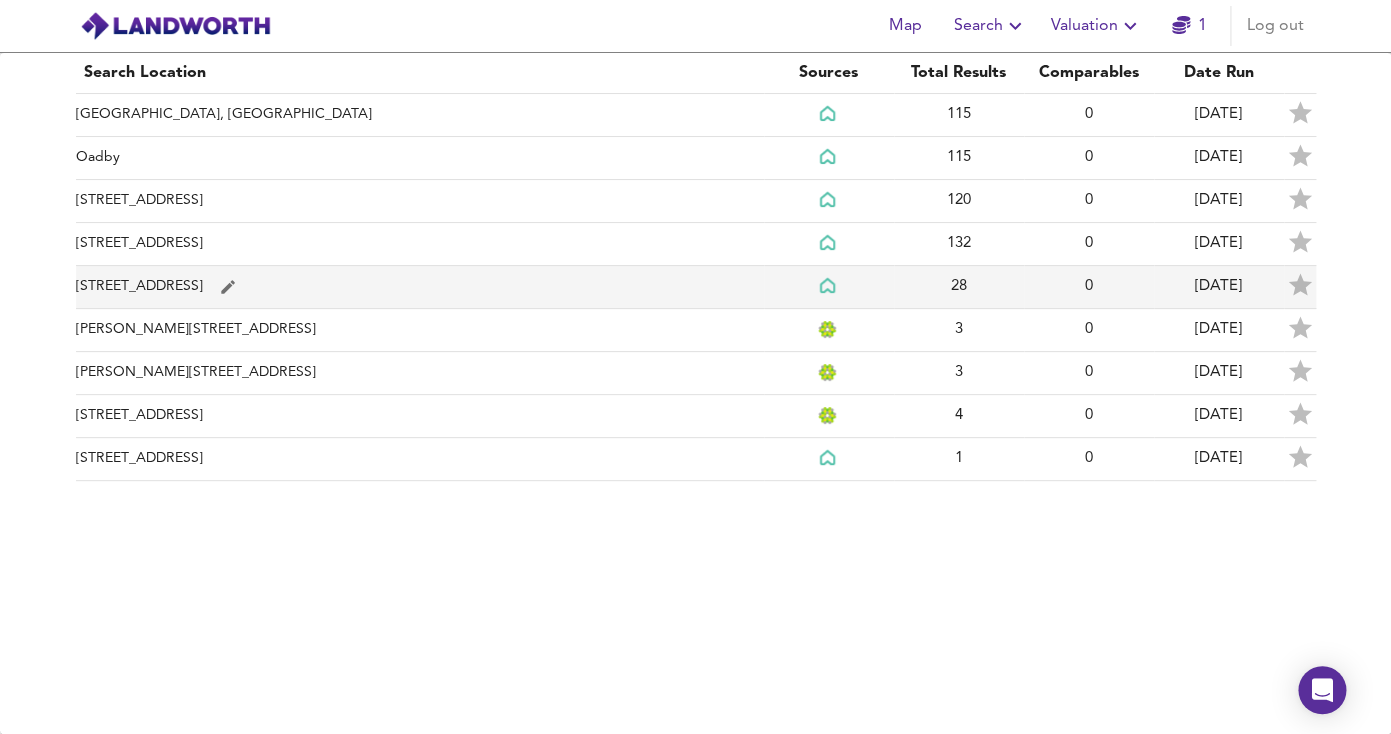click on "[STREET_ADDRESS]" at bounding box center [420, 287] 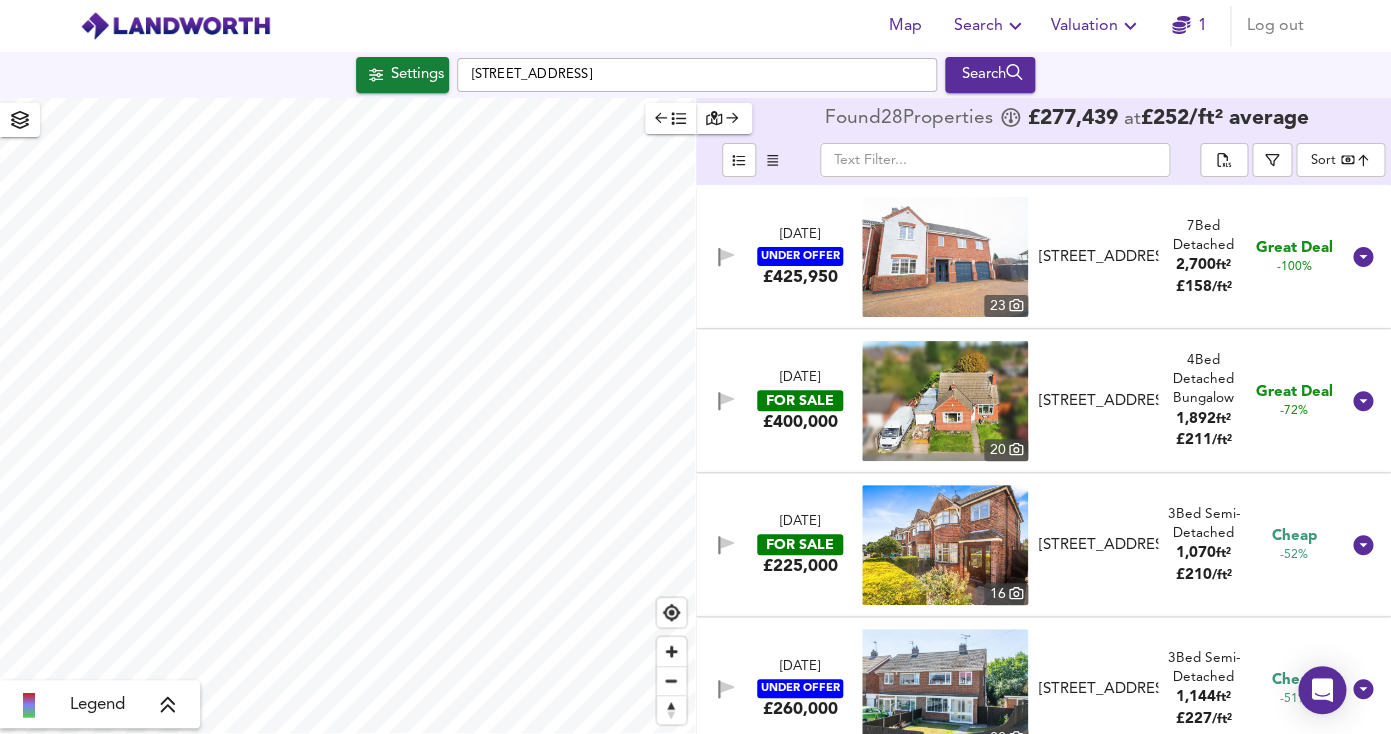 checkbox on "false" 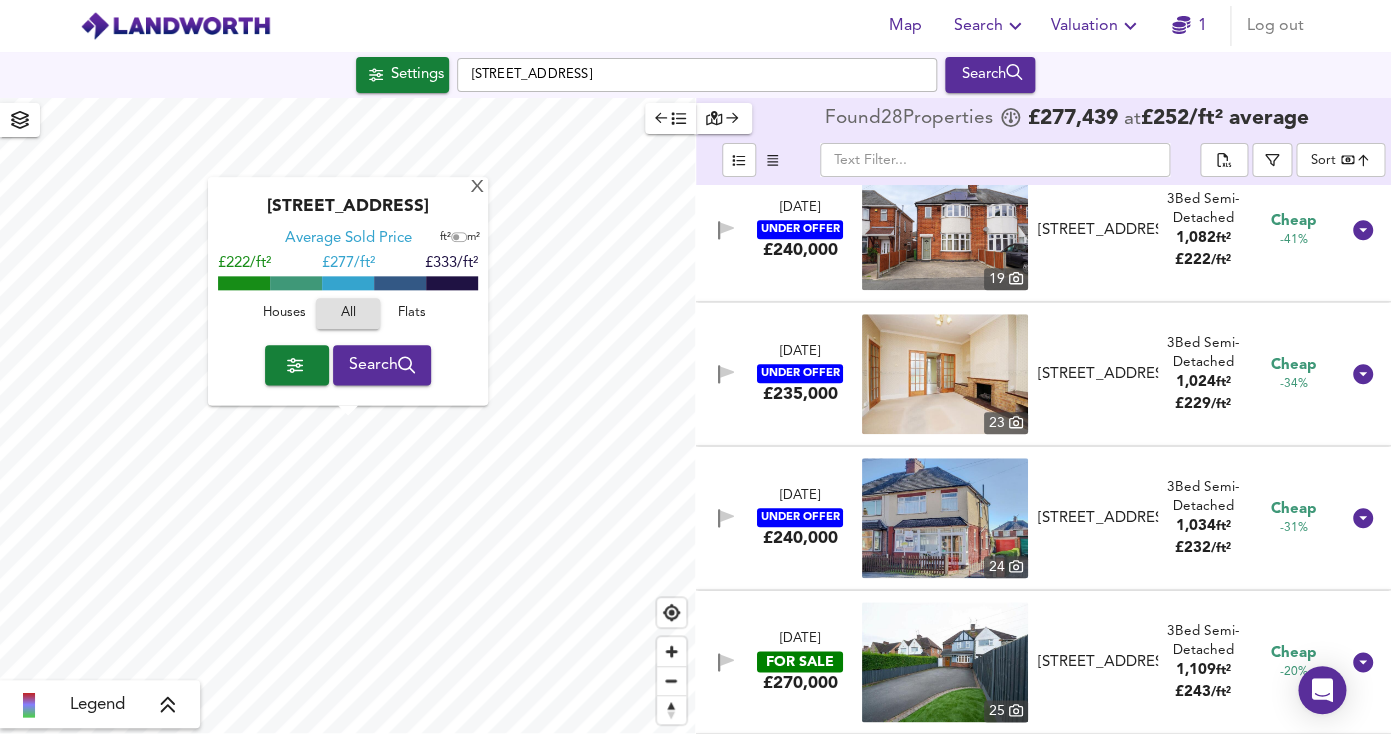 scroll, scrollTop: 0, scrollLeft: 0, axis: both 